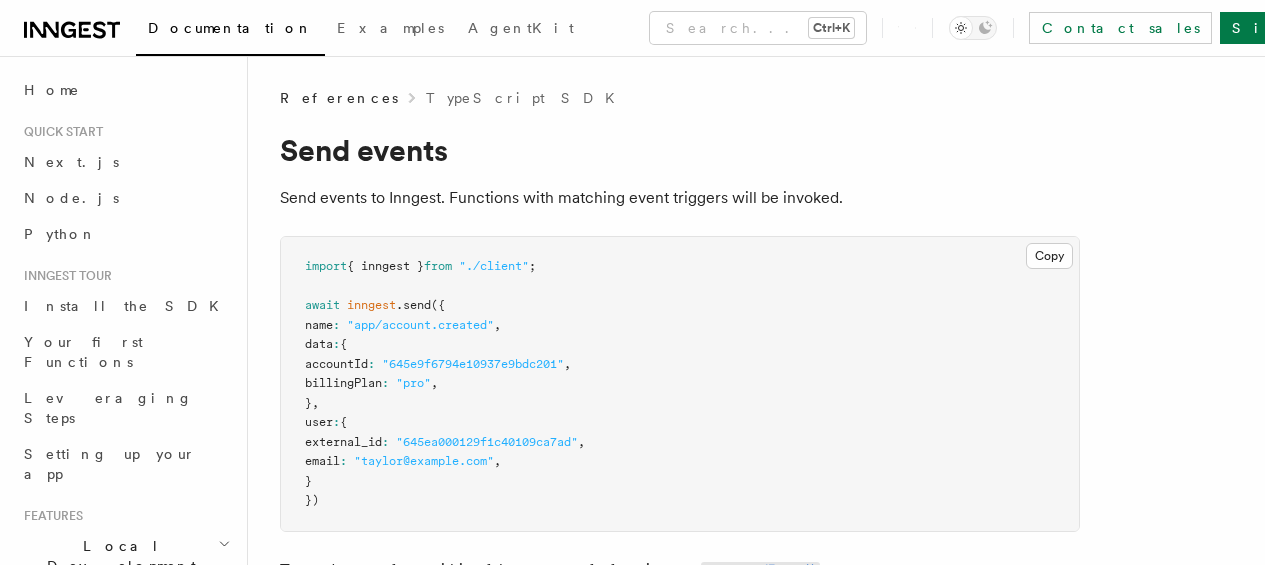 scroll, scrollTop: 0, scrollLeft: 0, axis: both 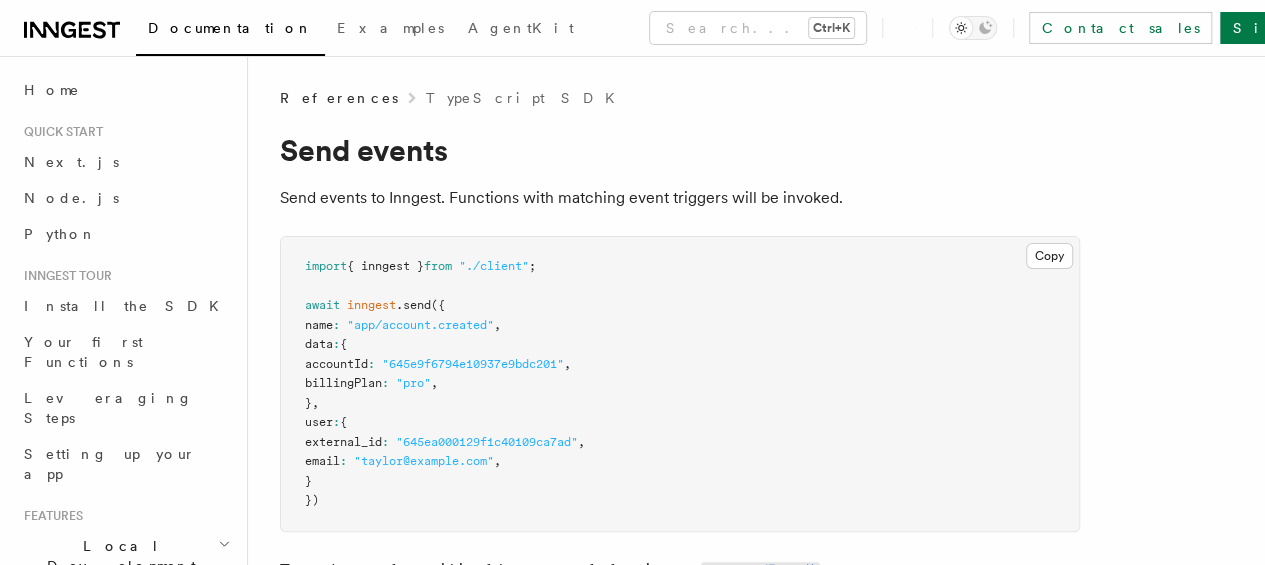 drag, startPoint x: 306, startPoint y: 402, endPoint x: 428, endPoint y: 473, distance: 141.15594 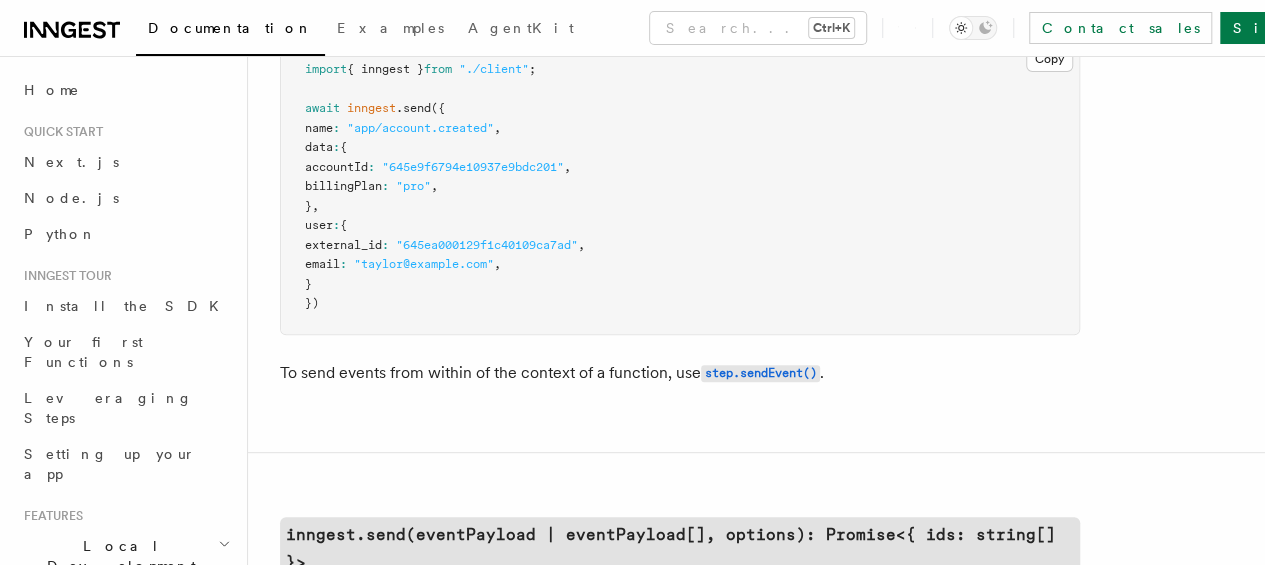 scroll, scrollTop: 200, scrollLeft: 0, axis: vertical 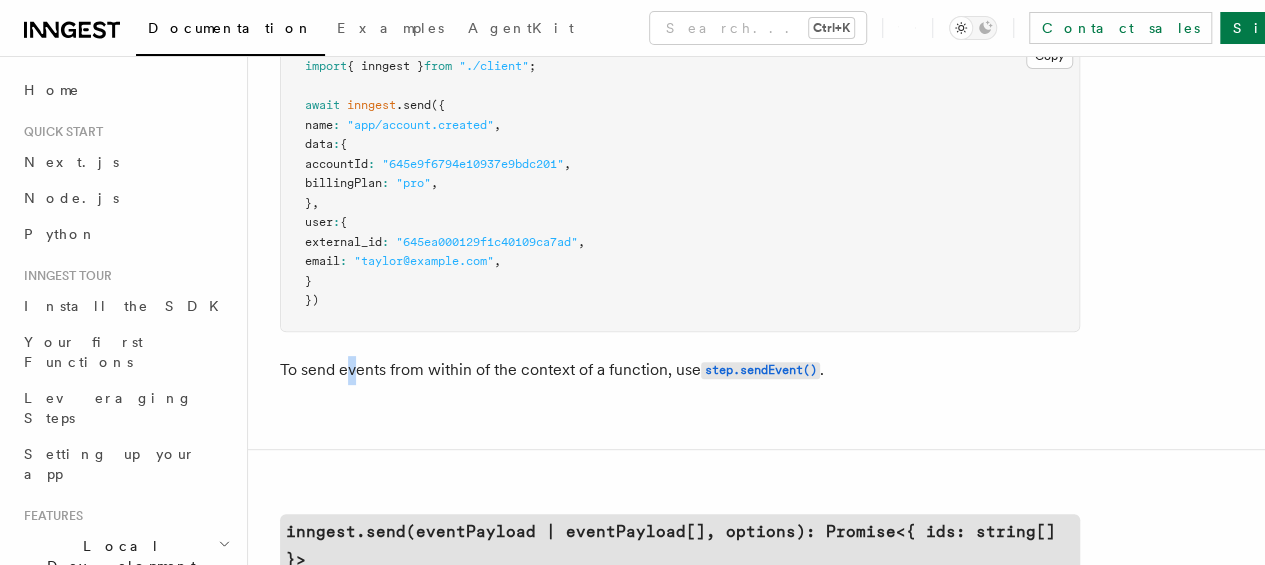 drag, startPoint x: 351, startPoint y: 381, endPoint x: 482, endPoint y: 379, distance: 131.01526 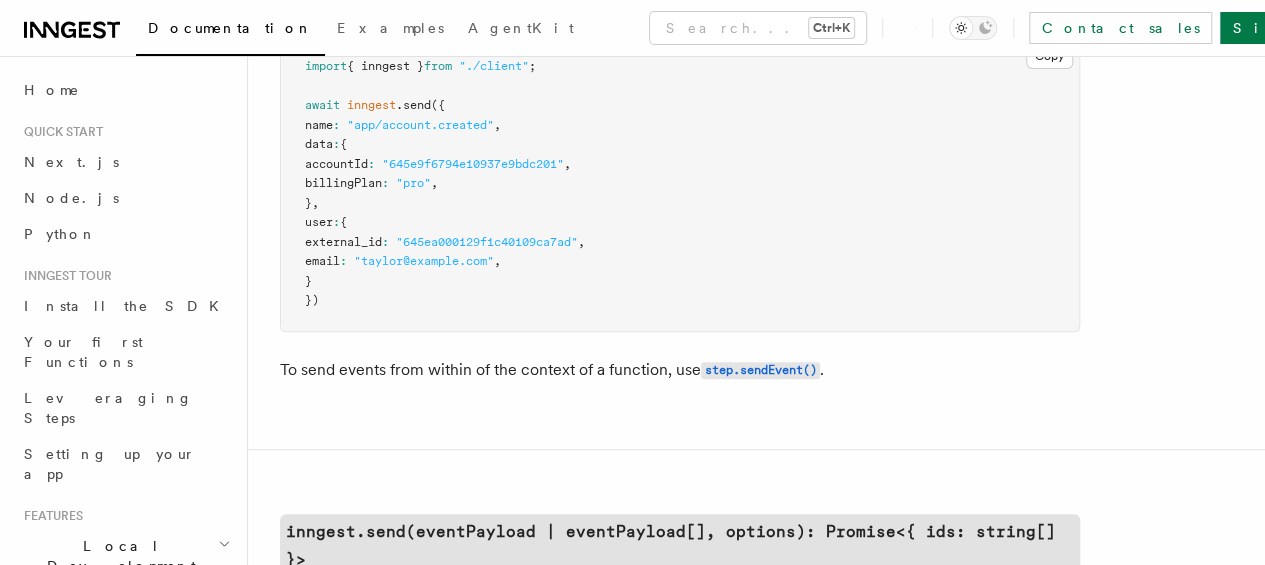 click on "To send events from within of the context of a function, use  step.sendEvent() ." at bounding box center [680, 370] 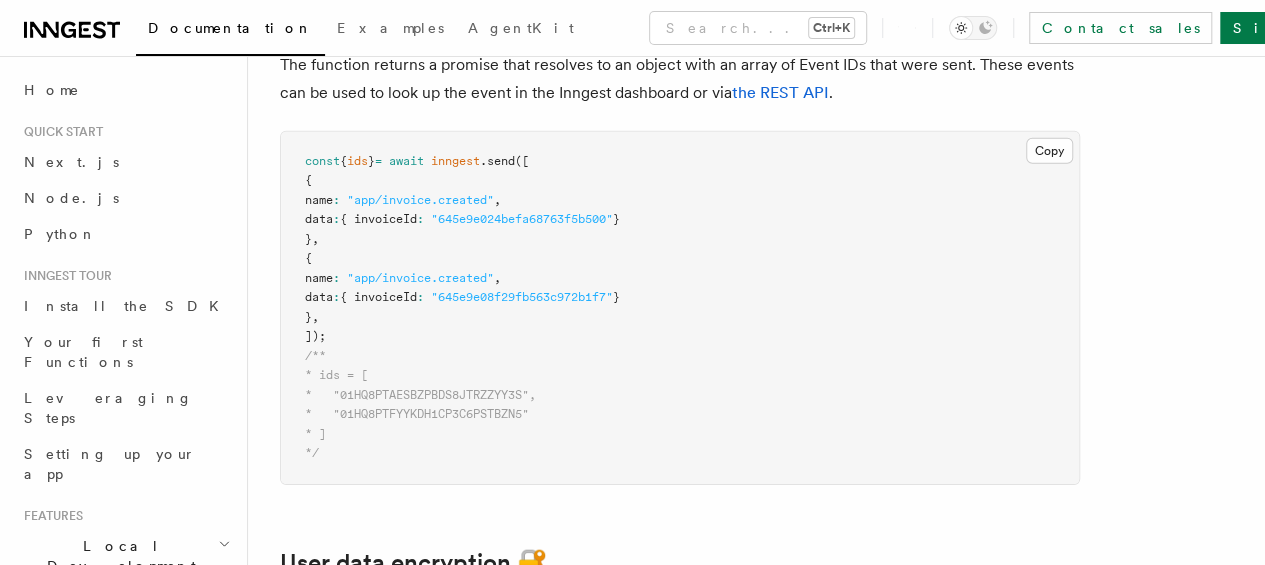 scroll, scrollTop: 3024, scrollLeft: 0, axis: vertical 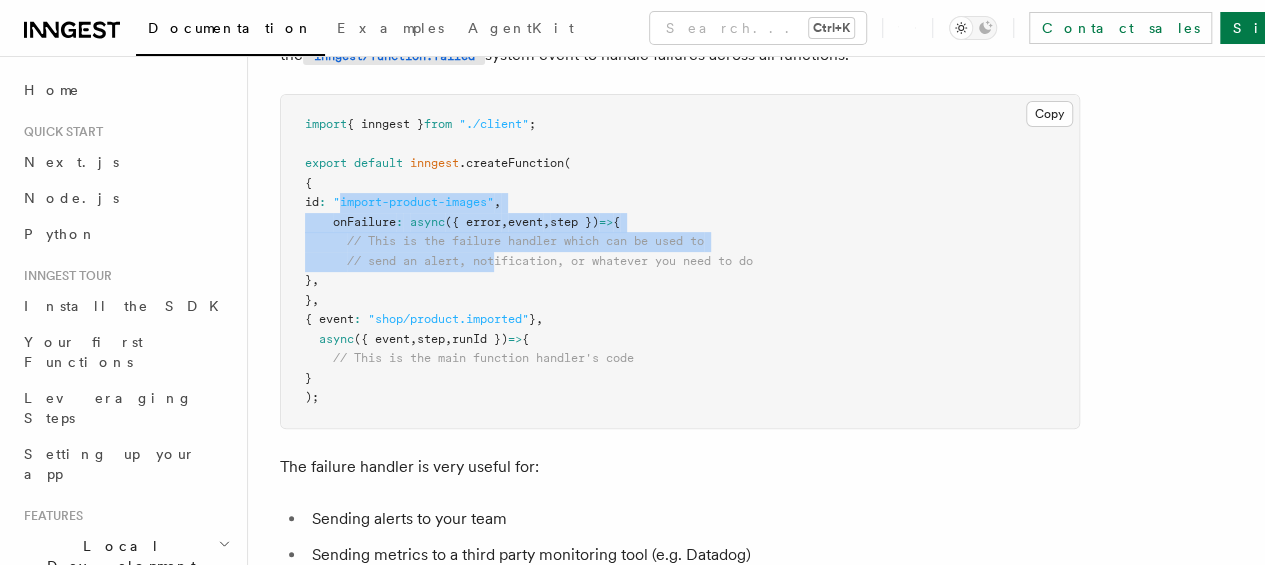 drag, startPoint x: 374, startPoint y: 198, endPoint x: 535, endPoint y: 271, distance: 176.7767 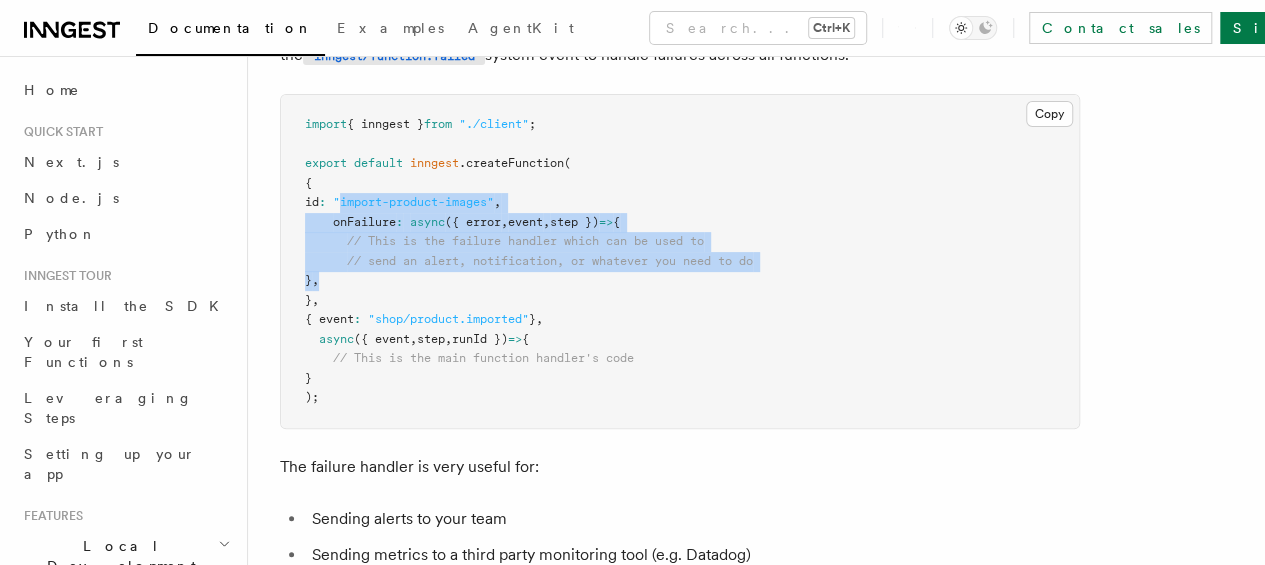 click on "import  { inngest }  from   "./client" ;
export   default   inngest .createFunction (
{
id :   "import-product-images" ,
onFailure :   async  ({ error ,  event ,  step })  =>  {
// This is the failure handler which can be used to
// send an alert, notification, or whatever you need to do
} ,
} ,
{ event :   "shop/product.imported"  } ,
async  ({ event ,  step ,  runId })  =>  {
// This is the main function handler's code
}
);" at bounding box center (680, 261) 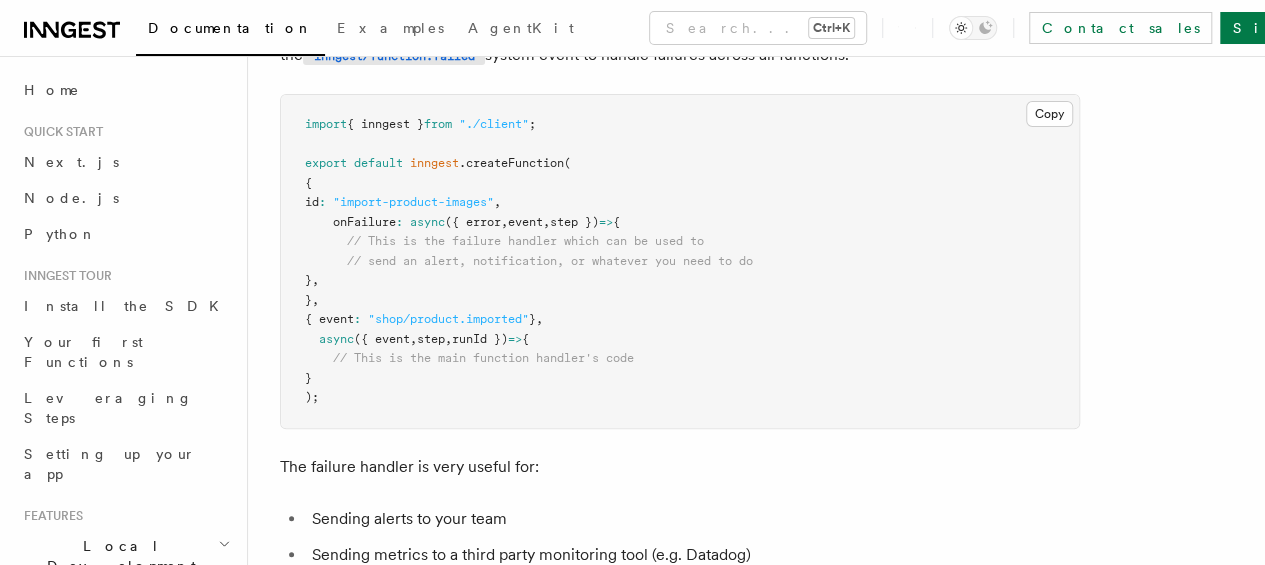 click on "import  { inngest }  from   "./client" ;
export   default   inngest .createFunction (
{
id :   "import-product-images" ,
onFailure :   async  ({ error ,  event ,  step })  =>  {
// This is the failure handler which can be used to
// send an alert, notification, or whatever you need to do
} ,
} ,
{ event :   "shop/product.imported"  } ,
async  ({ event ,  step ,  runId })  =>  {
// This is the main function handler's code
}
);" at bounding box center (680, 261) 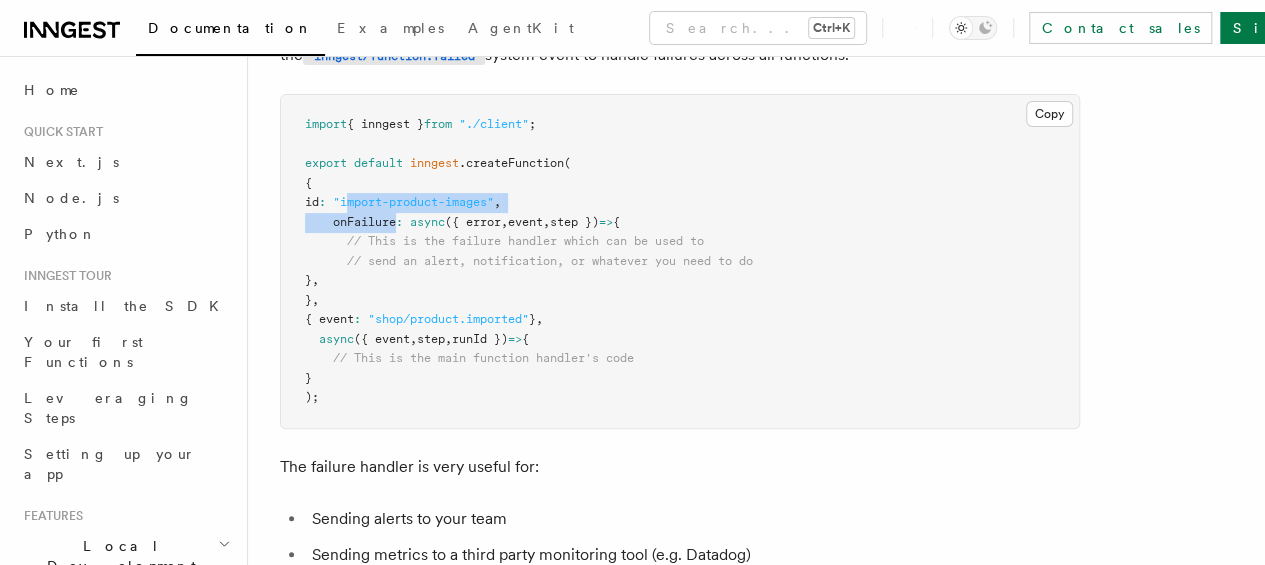 click on "import  { inngest }  from   "./client" ;
export   default   inngest .createFunction (
{
id :   "import-product-images" ,
onFailure :   async  ({ error ,  event ,  step })  =>  {
// This is the failure handler which can be used to
// send an alert, notification, or whatever you need to do
} ,
} ,
{ event :   "shop/product.imported"  } ,
async  ({ event ,  step ,  runId })  =>  {
// This is the main function handler's code
}
);" at bounding box center [680, 261] 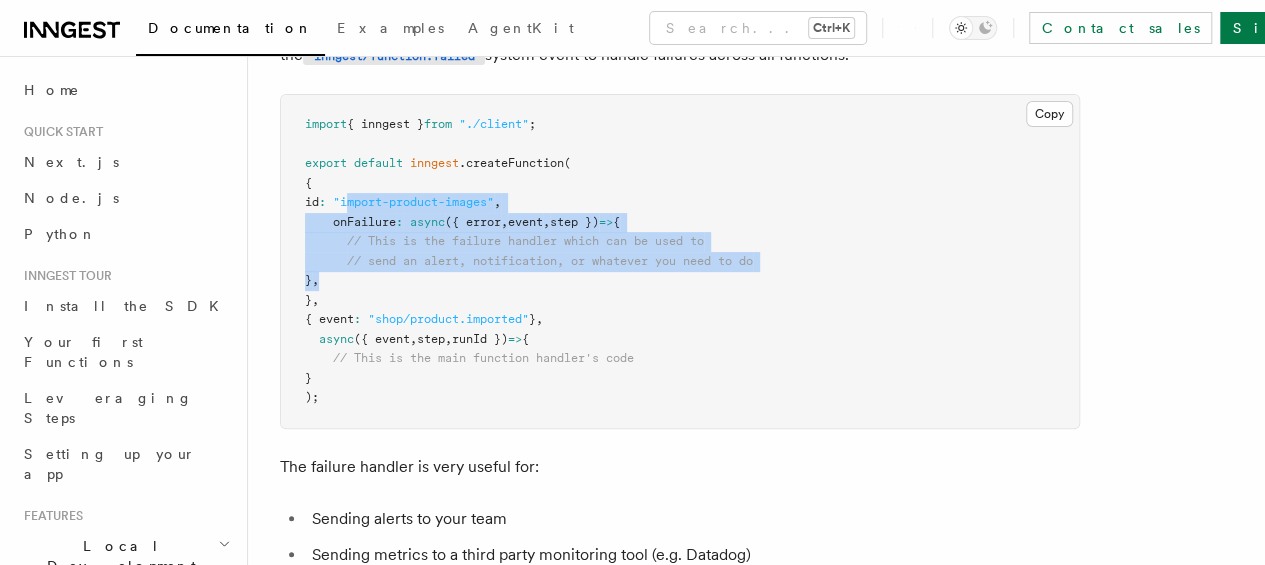 click on "import  { inngest }  from   "./client" ;
export   default   inngest .createFunction (
{
id :   "import-product-images" ,
onFailure :   async  ({ error ,  event ,  step })  =>  {
// This is the failure handler which can be used to
// send an alert, notification, or whatever you need to do
} ,
} ,
{ event :   "shop/product.imported"  } ,
async  ({ event ,  step ,  runId })  =>  {
// This is the main function handler's code
}
);" at bounding box center (680, 261) 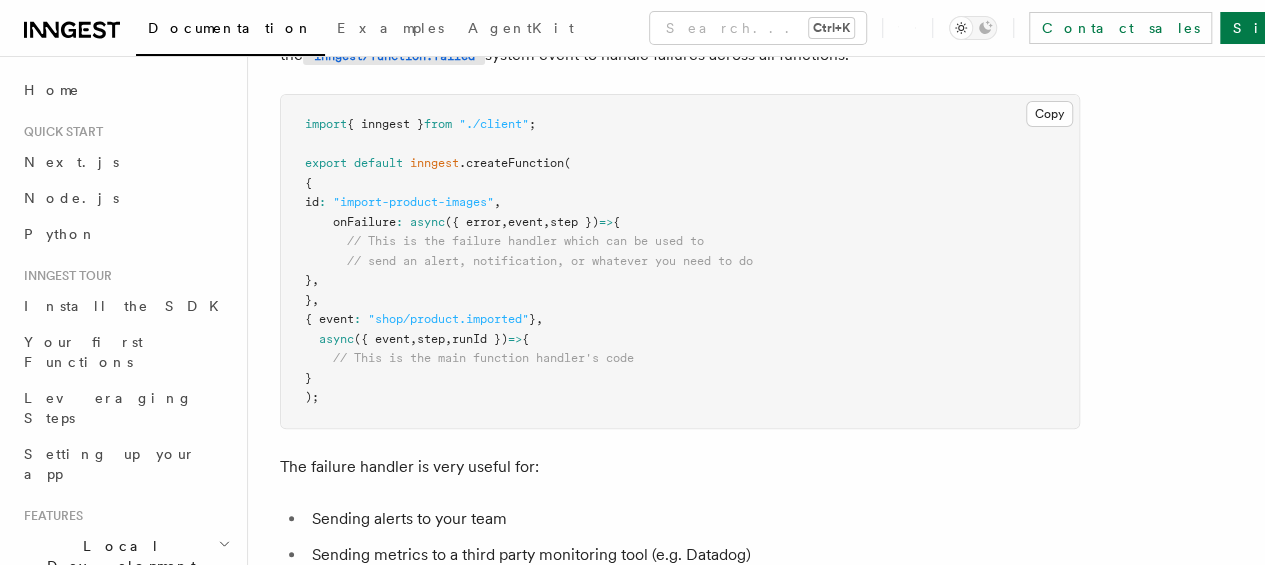 click on "import  { inngest }  from   "./client" ;
export   default   inngest .createFunction (
{
id :   "import-product-images" ,
onFailure :   async  ({ error ,  event ,  step })  =>  {
// This is the failure handler which can be used to
// send an alert, notification, or whatever you need to do
} ,
} ,
{ event :   "shop/product.imported"  } ,
async  ({ event ,  step ,  runId })  =>  {
// This is the main function handler's code
}
);" at bounding box center (680, 261) 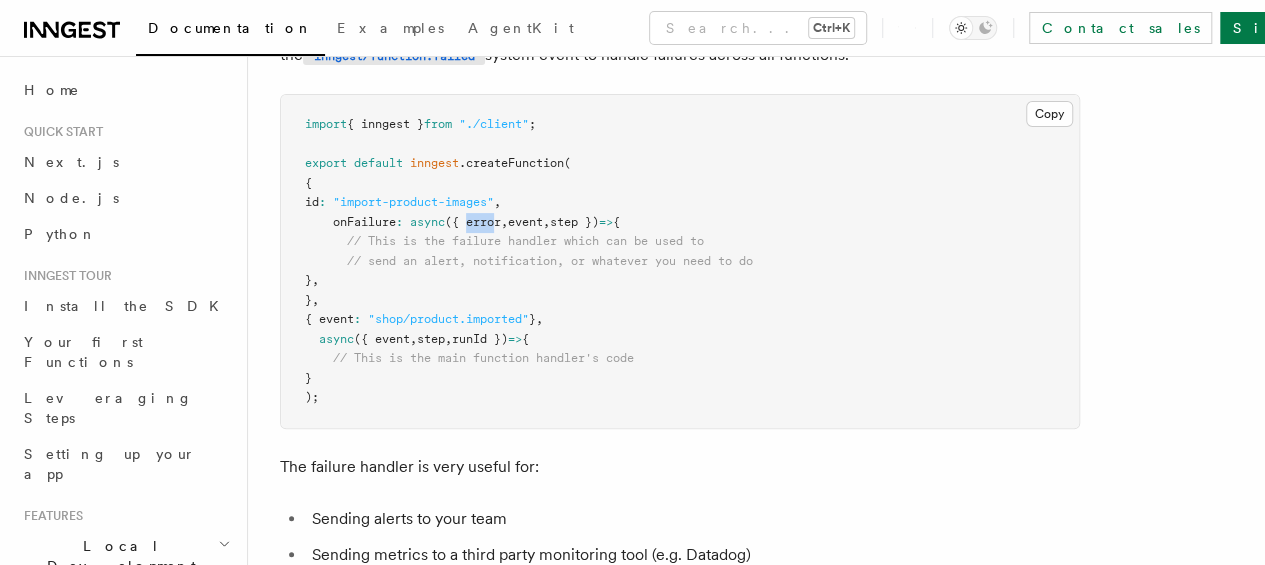 click on "onFailure :   async  ({ error ,  event ,  step })  =>  {" at bounding box center (462, 222) 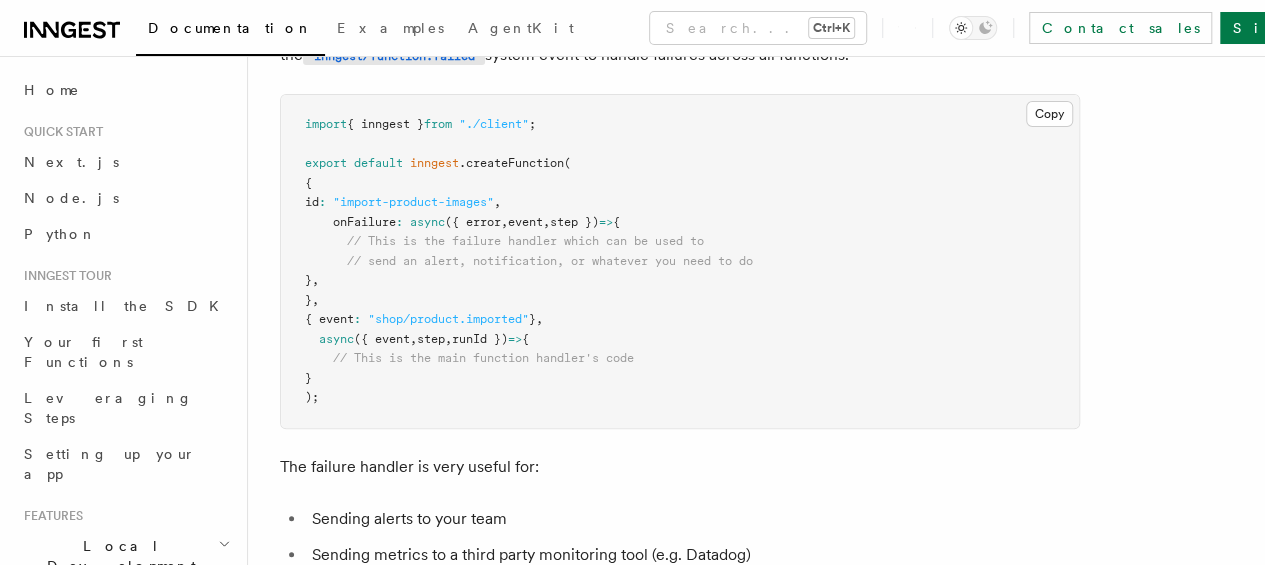 click on "step })" at bounding box center [574, 222] 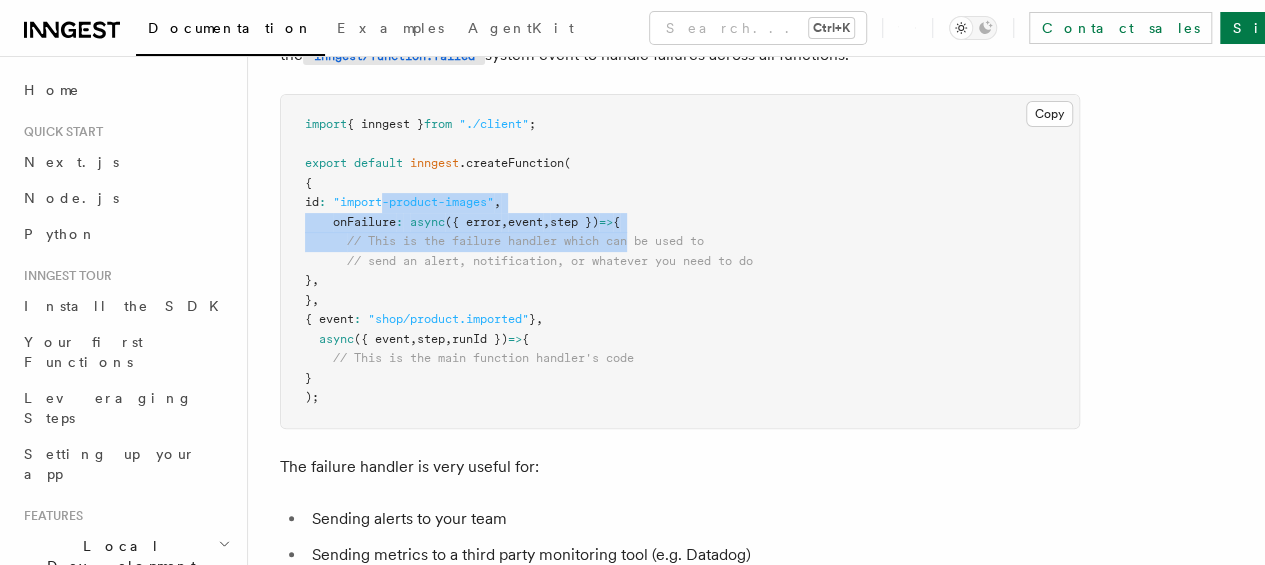 drag, startPoint x: 454, startPoint y: 215, endPoint x: 658, endPoint y: 235, distance: 204.97804 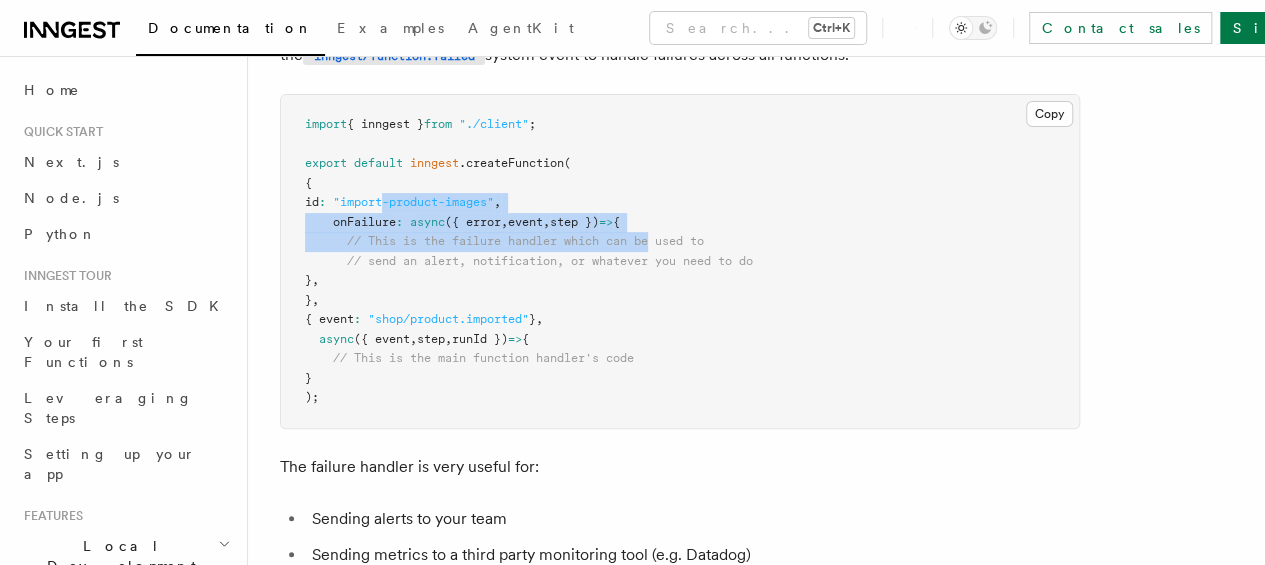 click on "// This is the failure handler which can be used to" at bounding box center [525, 241] 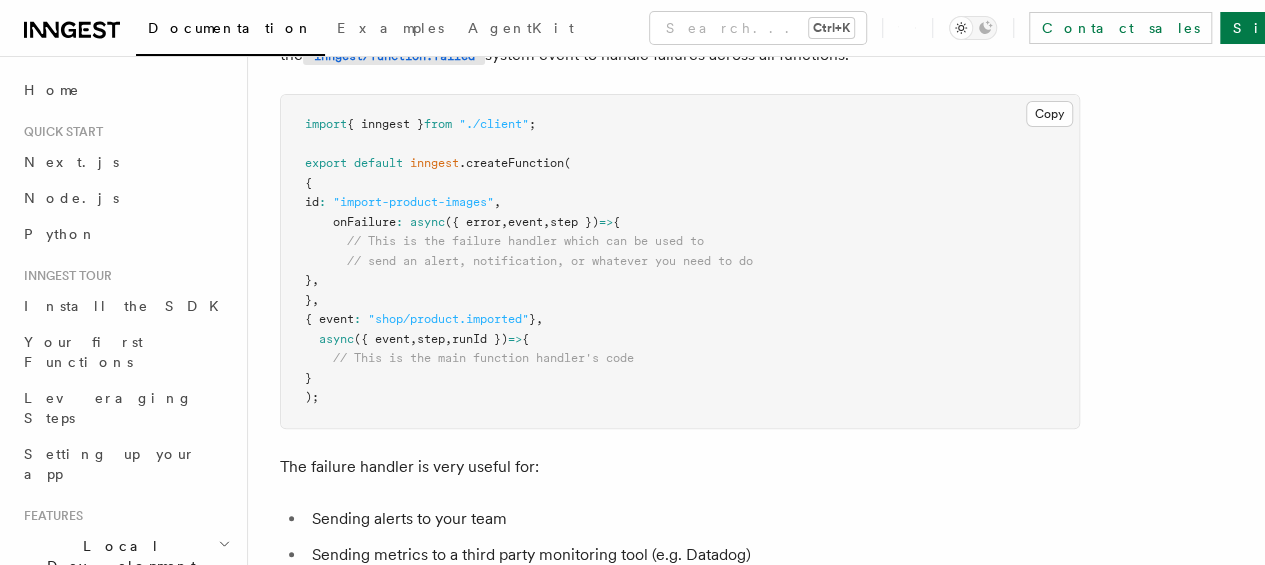 click on "// This is the failure handler which can be used to" at bounding box center [525, 241] 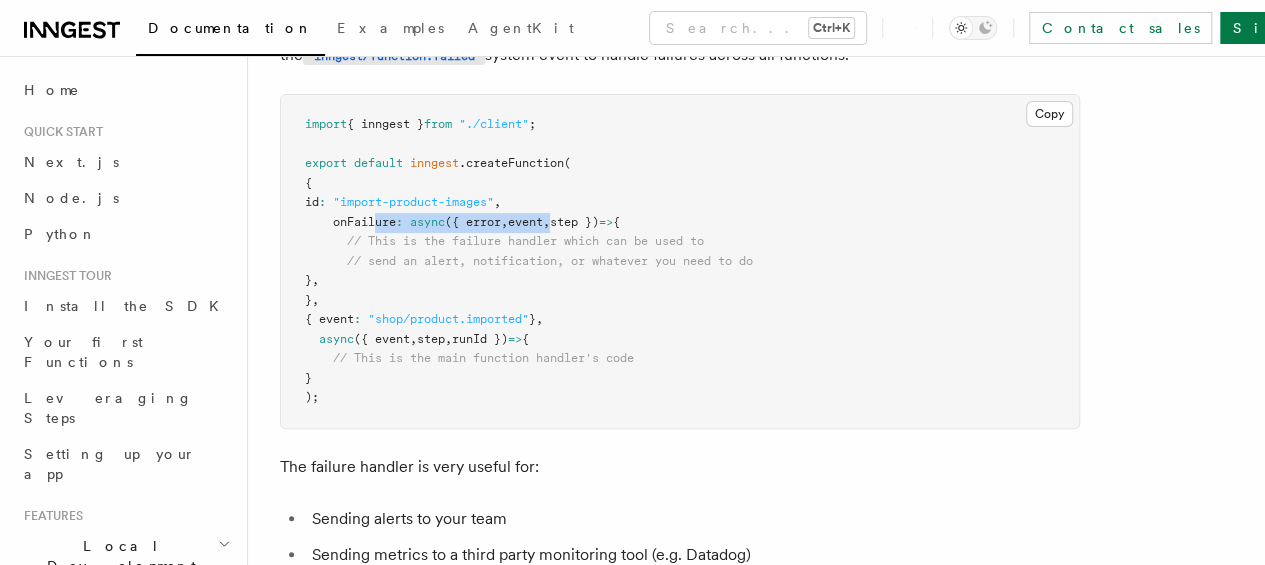 drag, startPoint x: 376, startPoint y: 227, endPoint x: 607, endPoint y: 227, distance: 231 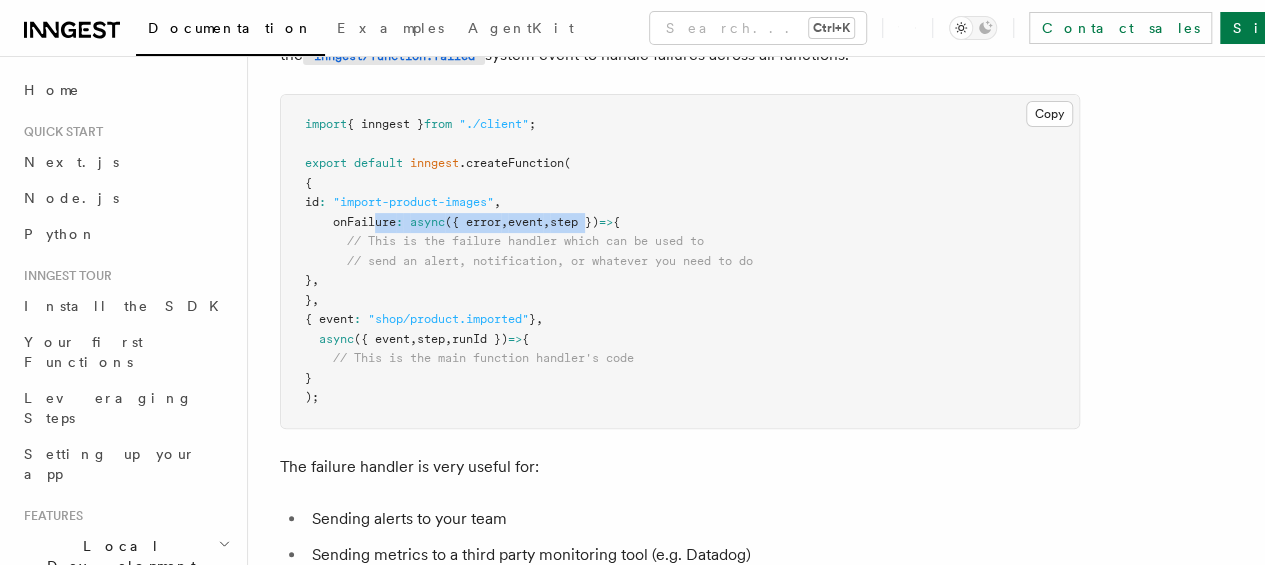 click on "step })" at bounding box center [574, 222] 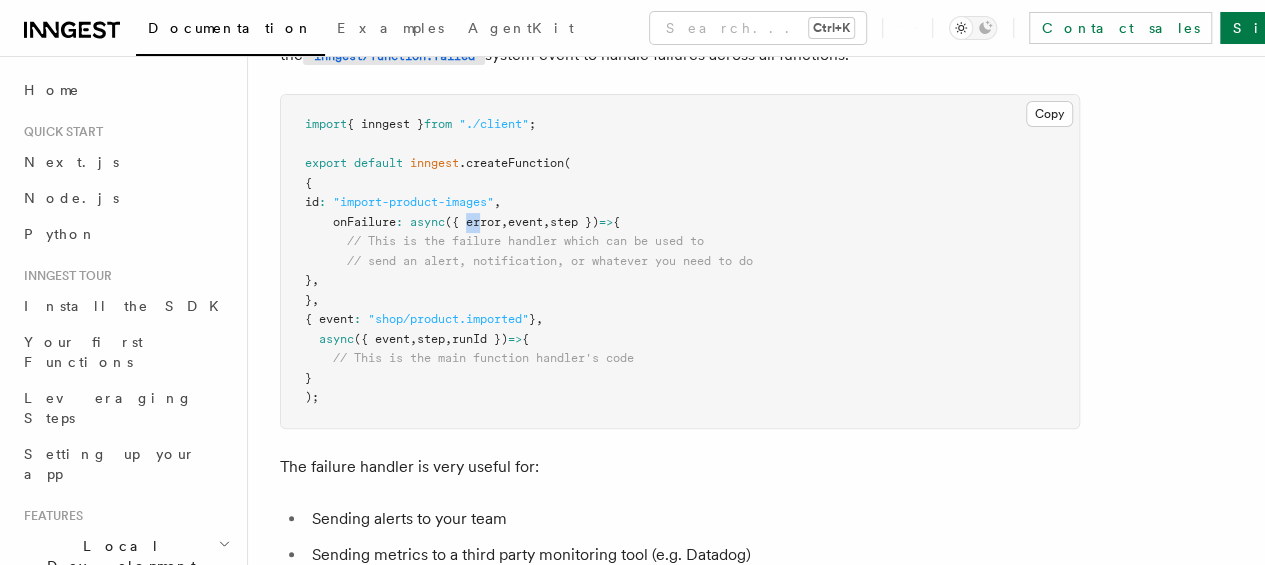 drag, startPoint x: 472, startPoint y: 219, endPoint x: 578, endPoint y: 219, distance: 106 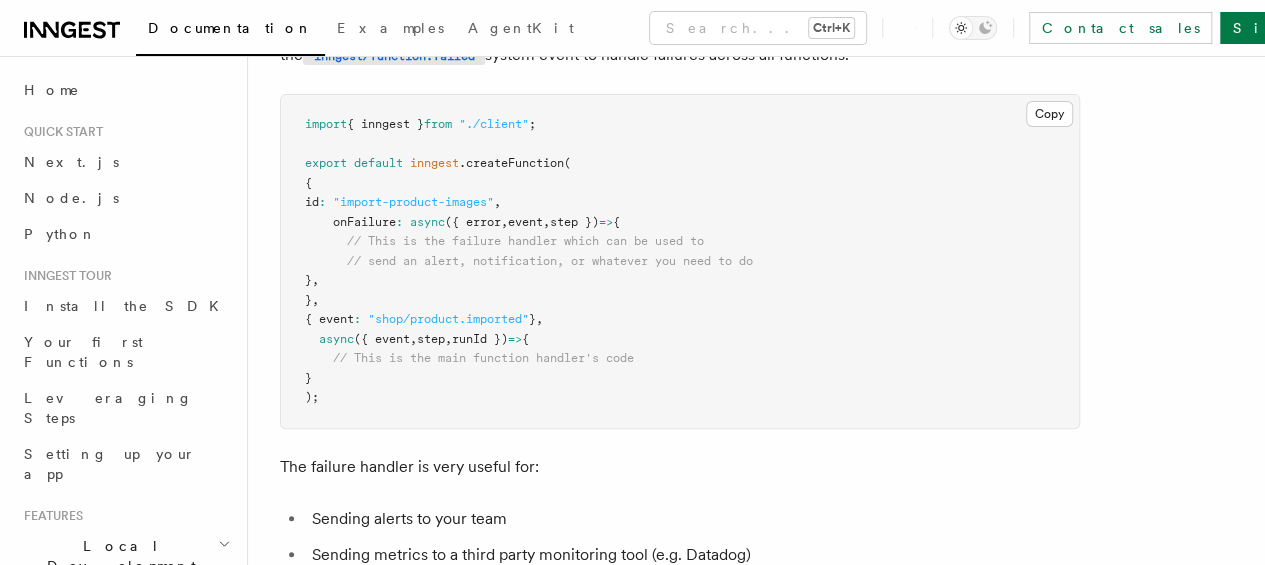 click on "step })" at bounding box center (574, 222) 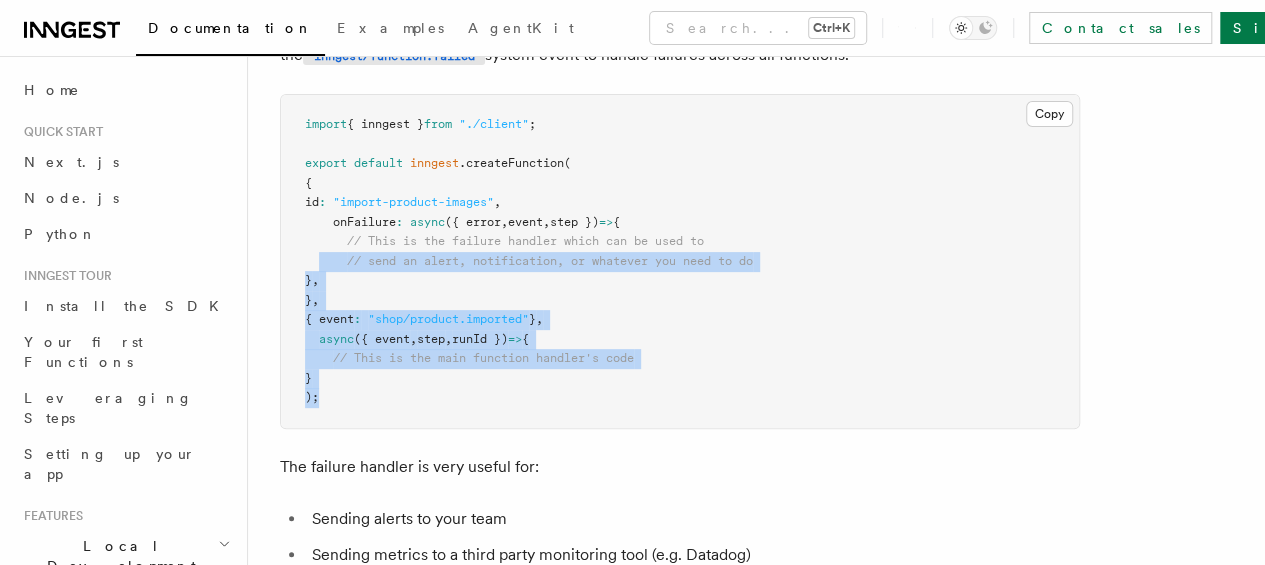 drag, startPoint x: 358, startPoint y: 405, endPoint x: 315, endPoint y: 197, distance: 212.39821 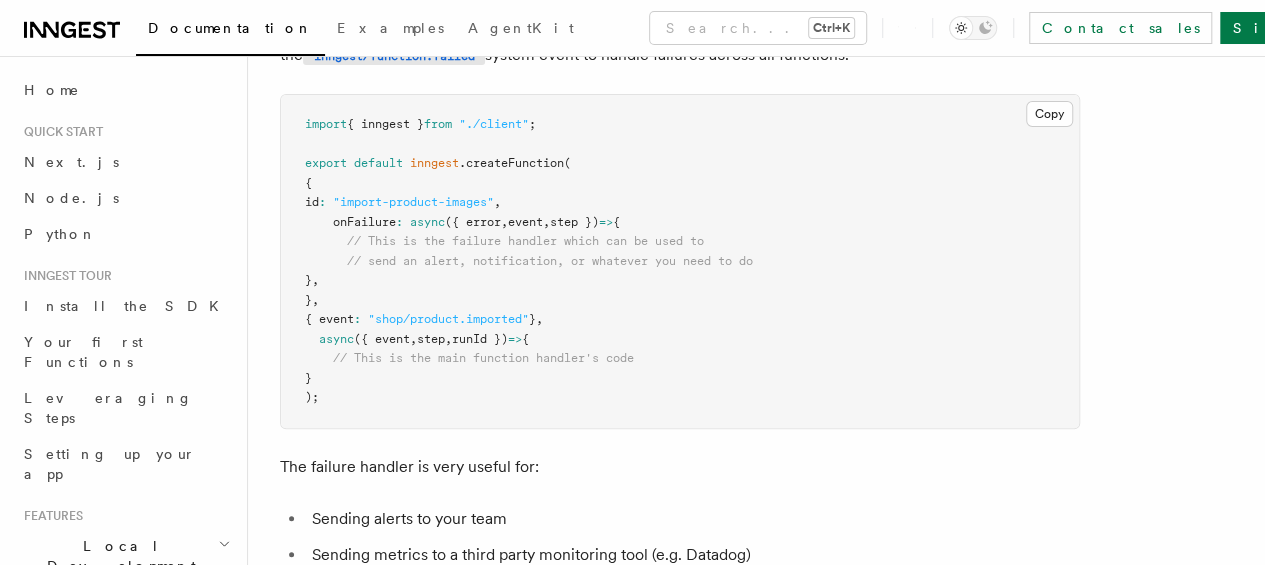 click on "id" at bounding box center (312, 202) 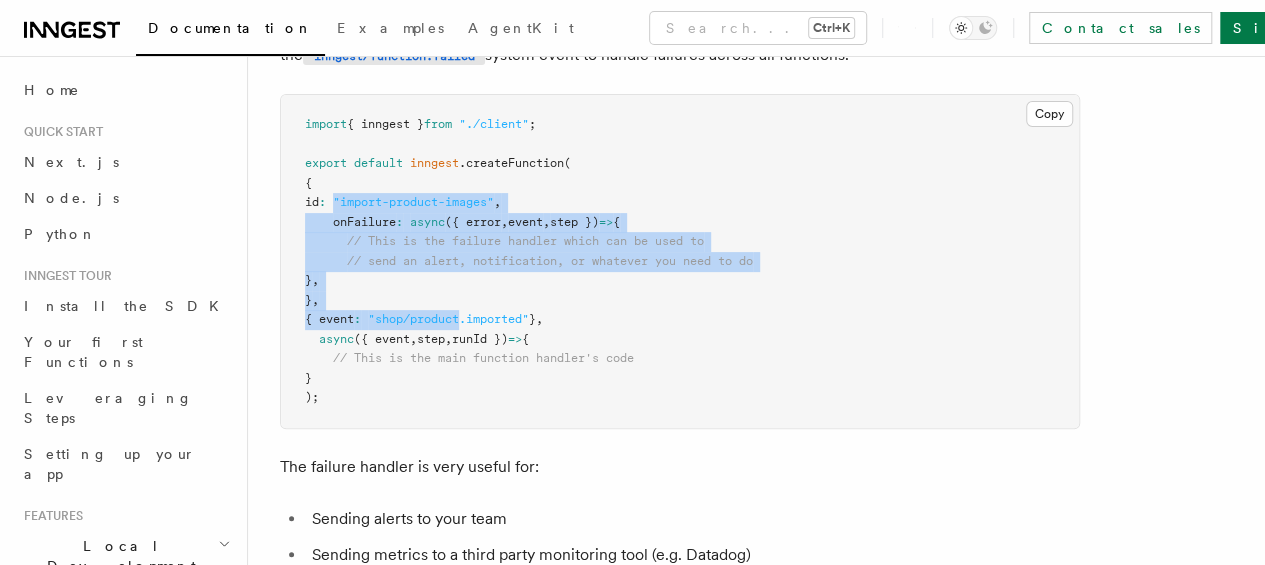 drag, startPoint x: 406, startPoint y: 230, endPoint x: 478, endPoint y: 335, distance: 127.31457 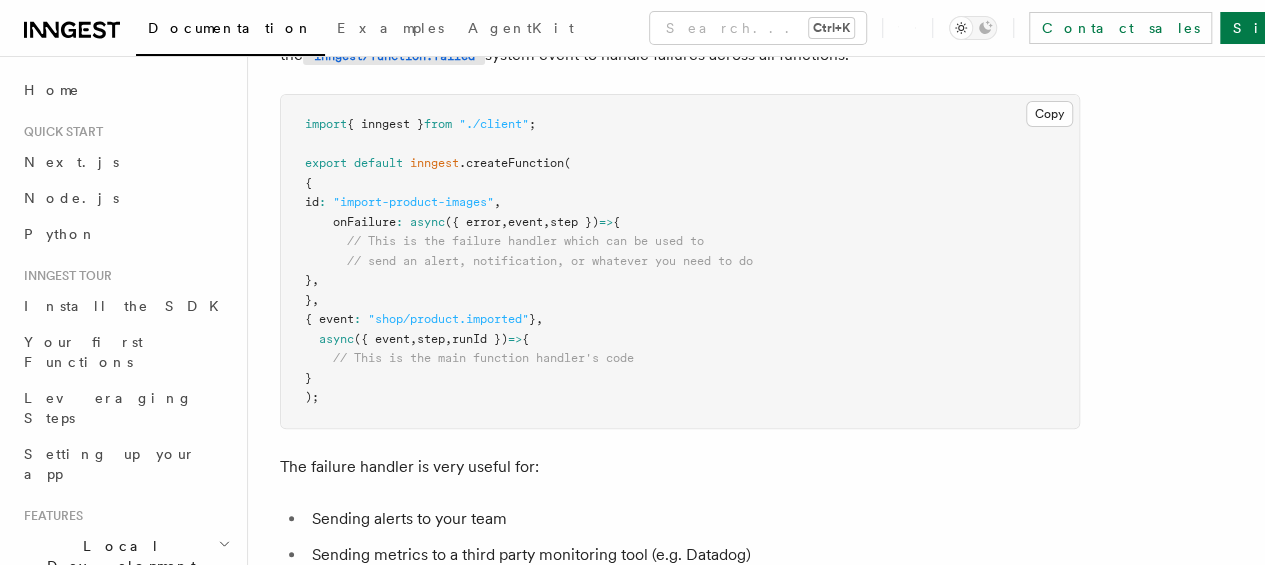 click on "runId })" at bounding box center [480, 339] 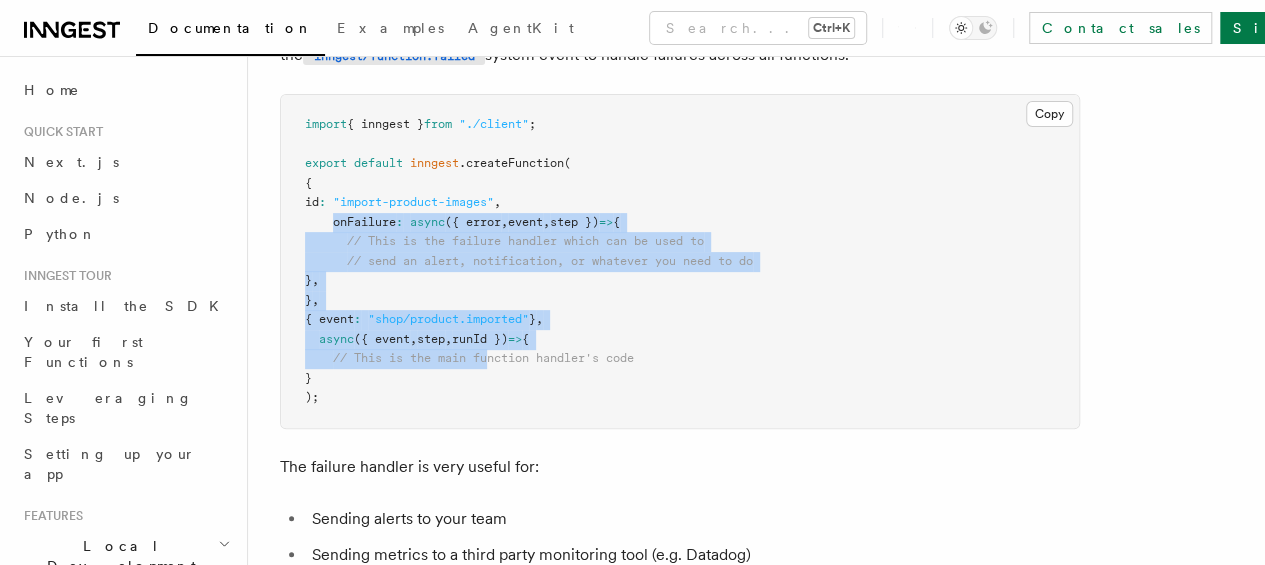 drag, startPoint x: 437, startPoint y: 360, endPoint x: 335, endPoint y: 206, distance: 184.716 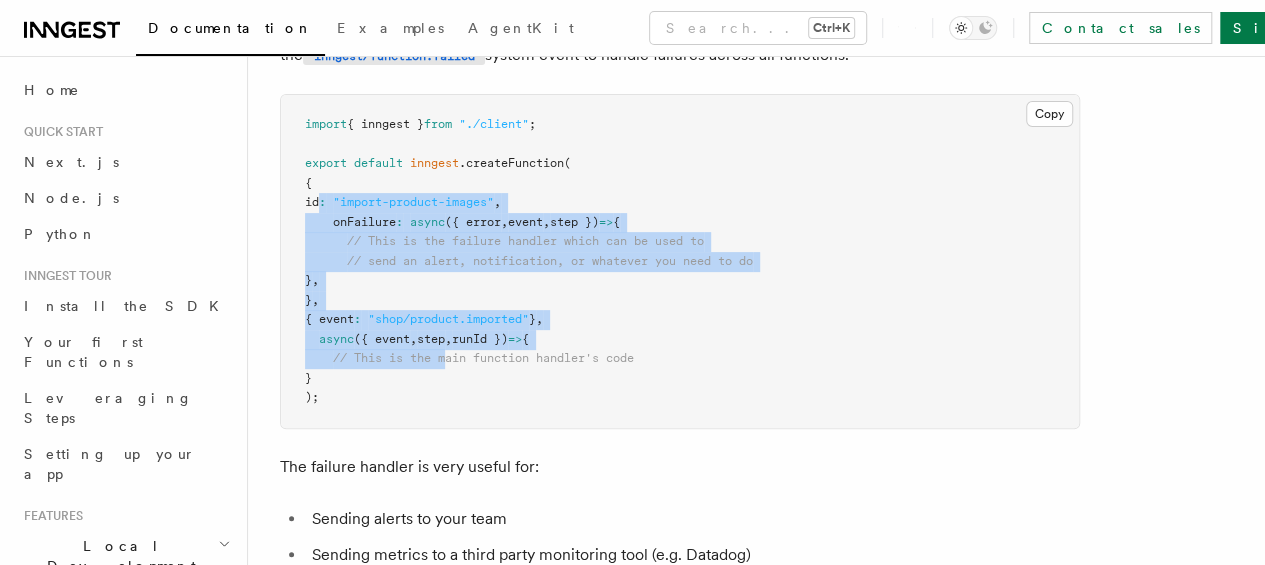 drag, startPoint x: 318, startPoint y: 197, endPoint x: 450, endPoint y: 359, distance: 208.9689 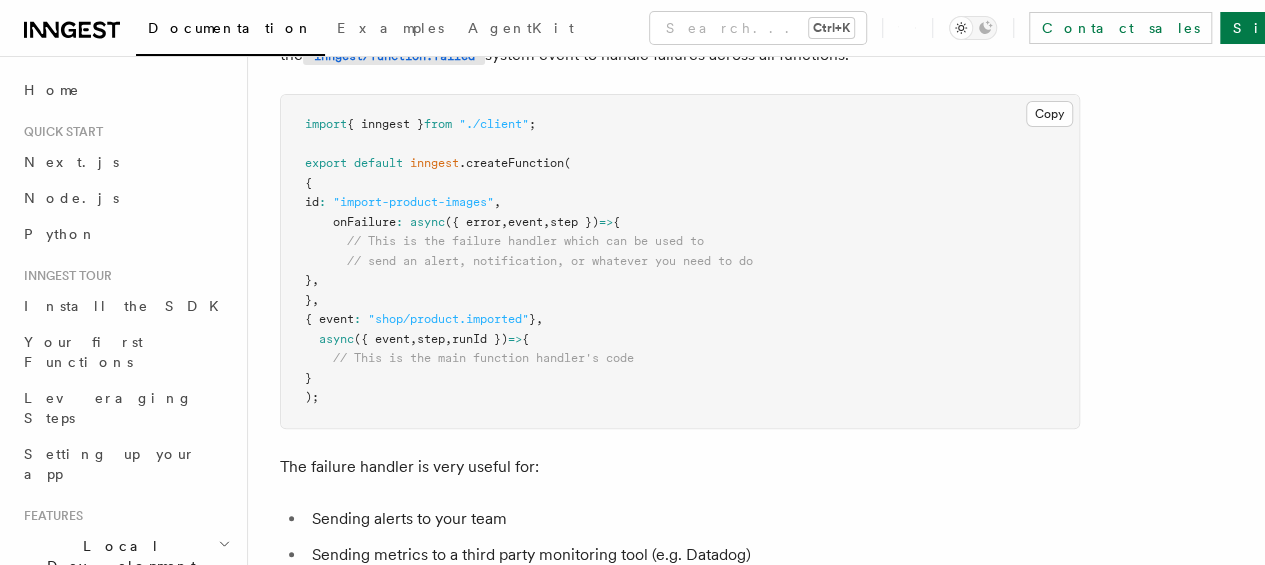 click on "import  { inngest }  from   "./client" ;
export   default   inngest .createFunction (
{
id :   "import-product-images" ,
onFailure :   async  ({ error ,  event ,  step })  =>  {
// This is the failure handler which can be used to
// send an alert, notification, or whatever you need to do
} ,
} ,
{ event :   "shop/product.imported"  } ,
async  ({ event ,  step ,  runId })  =>  {
// This is the main function handler's code
}
);" at bounding box center [680, 261] 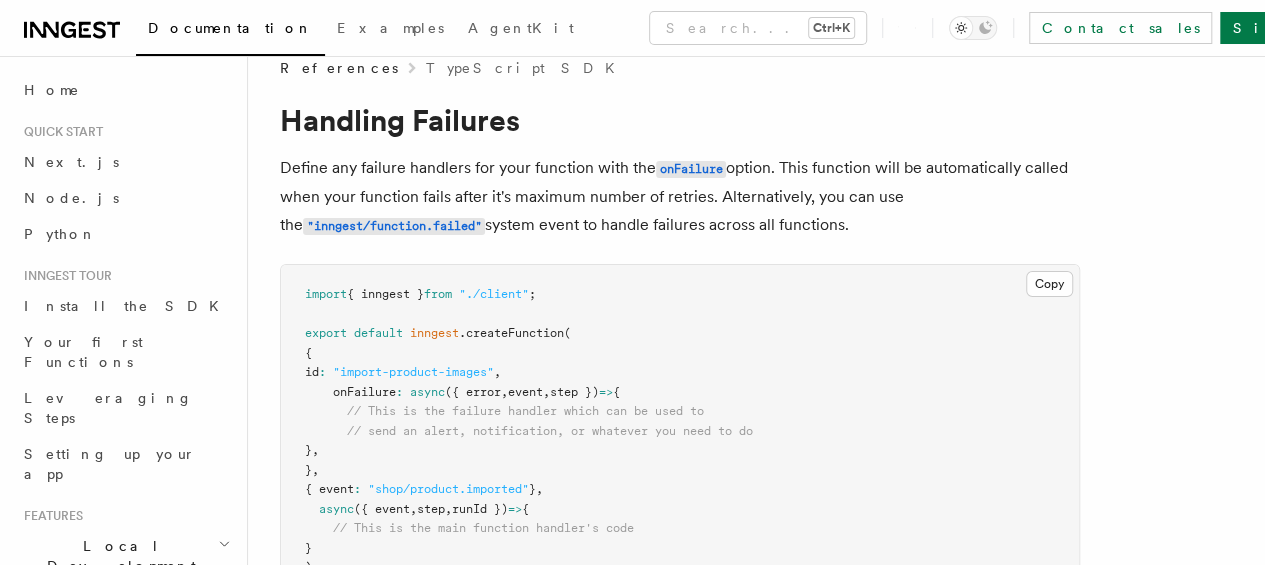 scroll, scrollTop: 0, scrollLeft: 0, axis: both 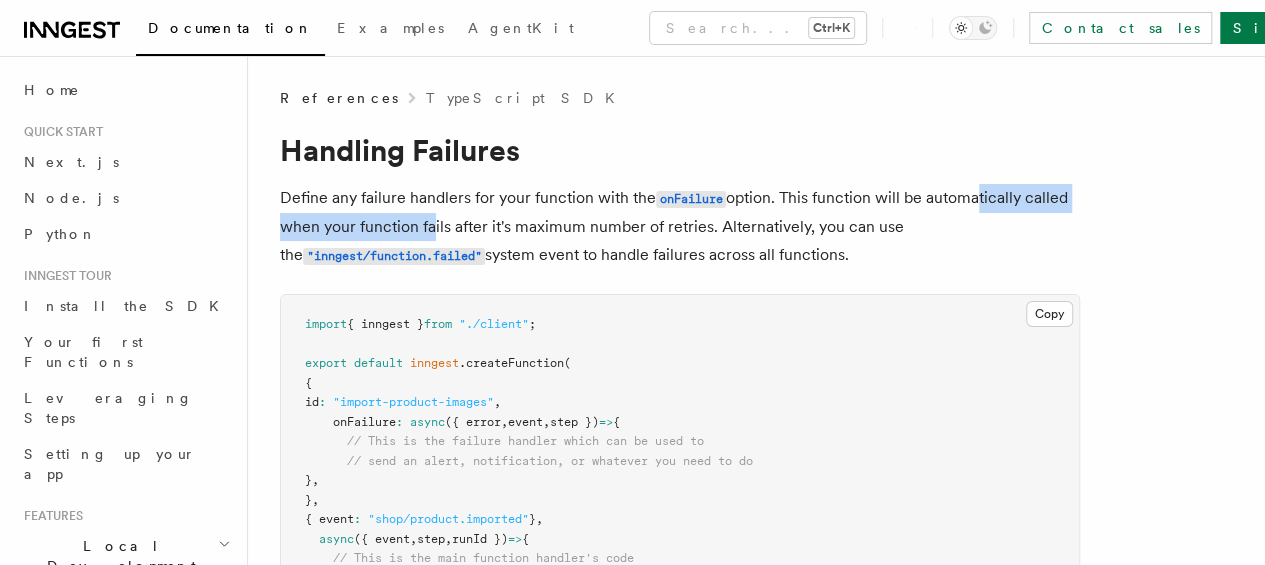 drag, startPoint x: 347, startPoint y: 226, endPoint x: 574, endPoint y: 223, distance: 227.01982 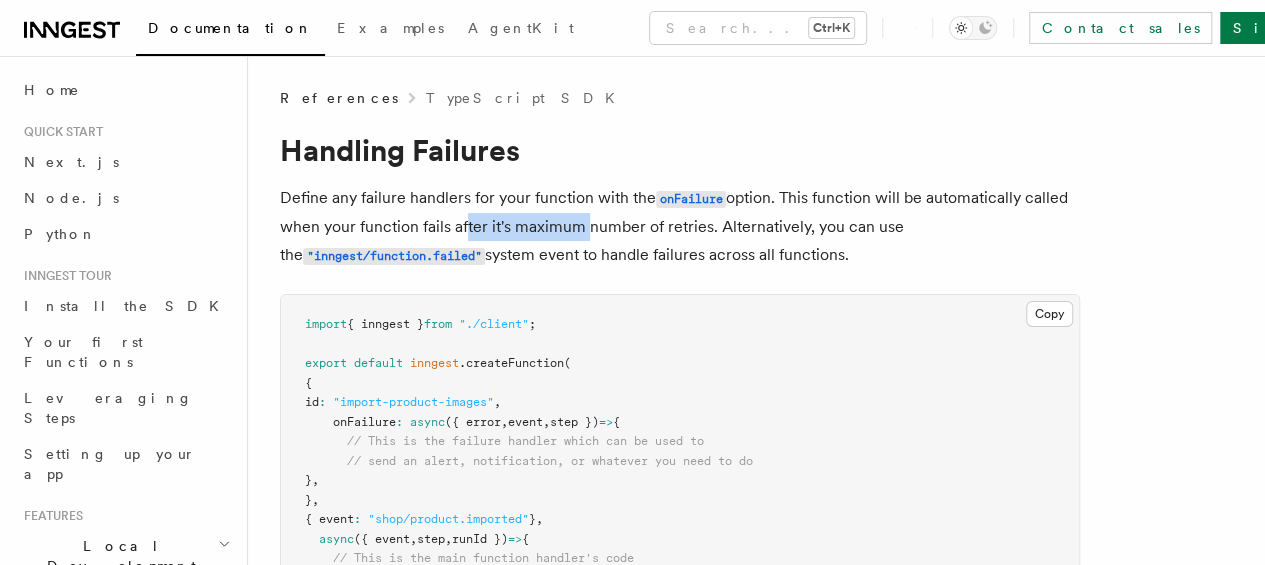 drag, startPoint x: 606, startPoint y: 229, endPoint x: 755, endPoint y: 228, distance: 149.00336 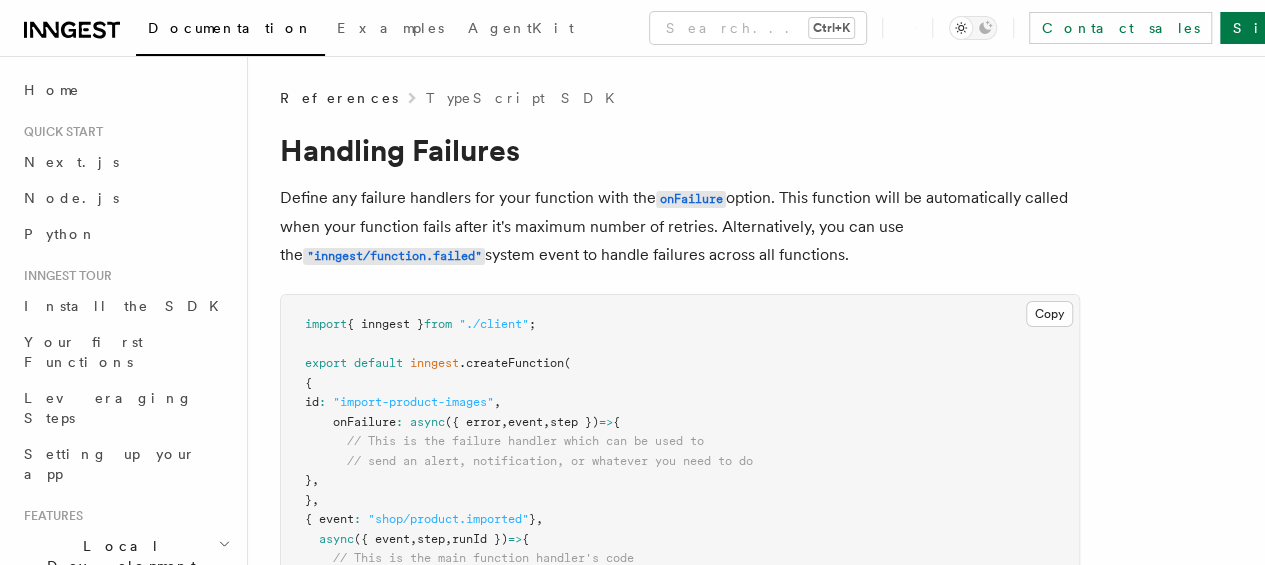 drag, startPoint x: 774, startPoint y: 228, endPoint x: 812, endPoint y: 228, distance: 38 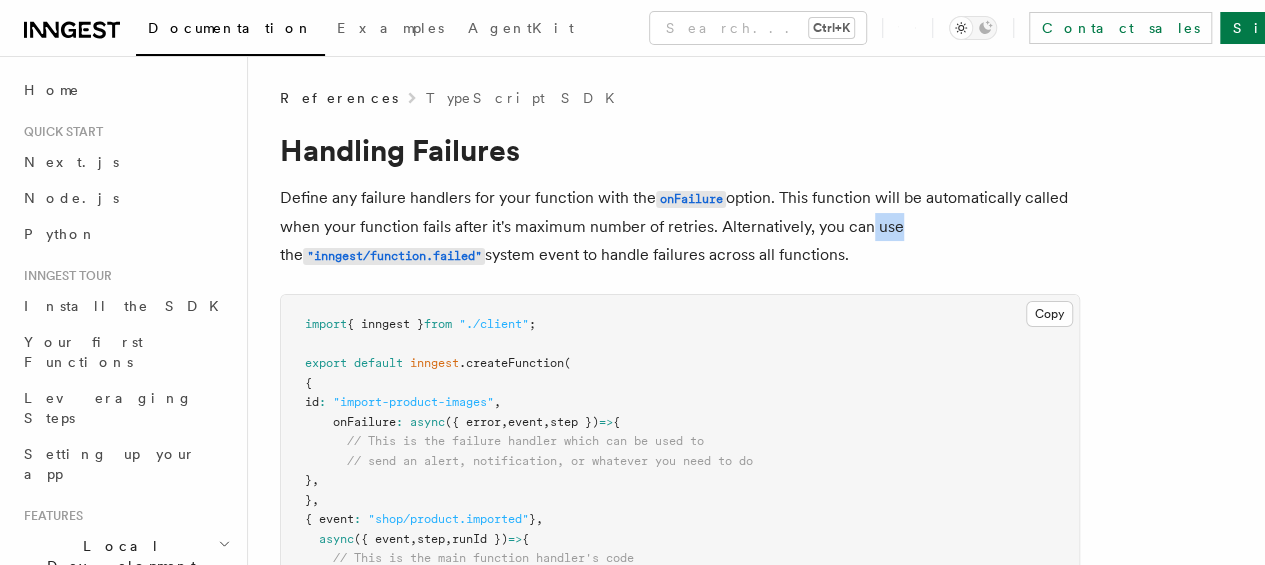 click on "Define any failure handlers for your function with the  onFailure  option. This function will be automatically called when your function fails after it's maximum number of retries. Alternatively, you can use the  "inngest/function.failed"  system event to handle failures across all functions." at bounding box center (680, 227) 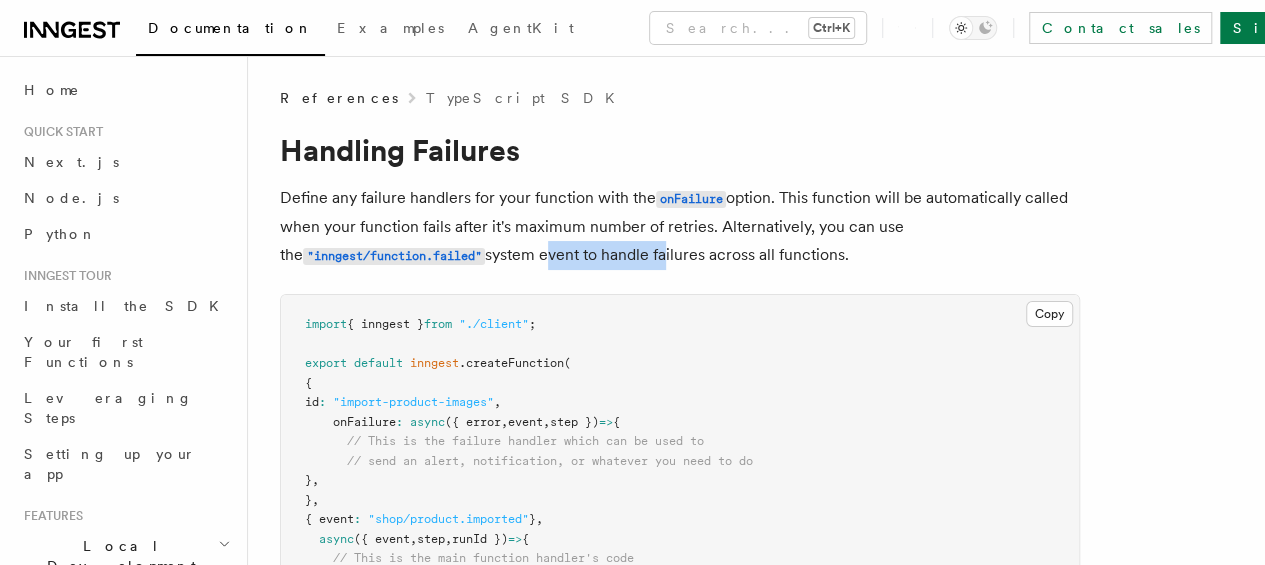 drag, startPoint x: 610, startPoint y: 262, endPoint x: 766, endPoint y: 254, distance: 156.20499 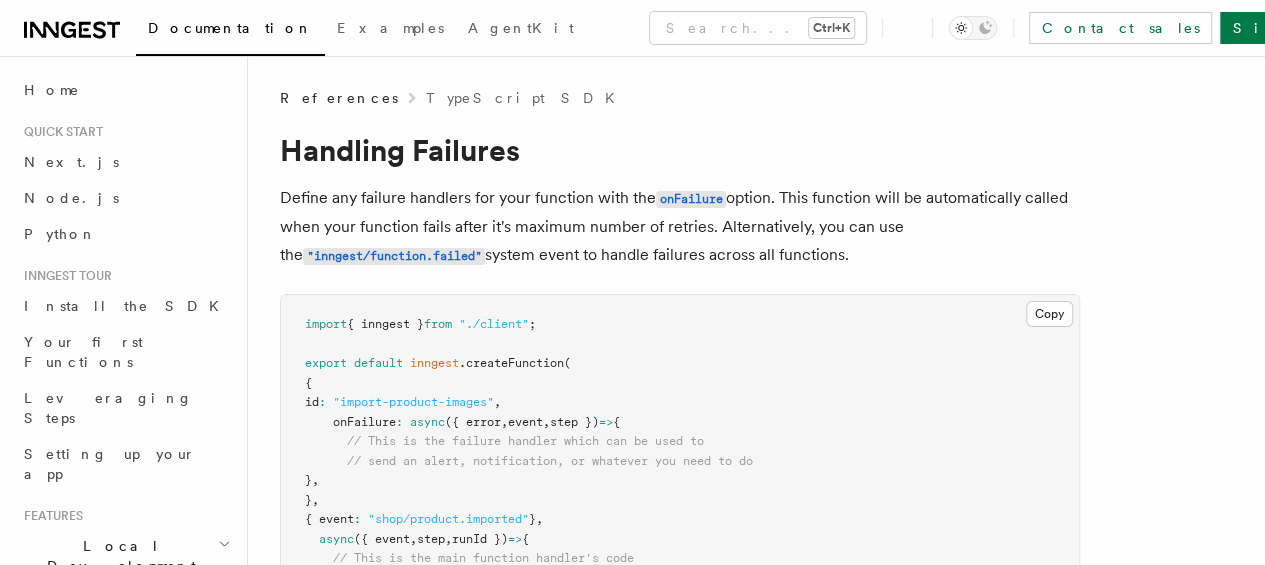 click on "Define any failure handlers for your function with the  onFailure  option. This function will be automatically called when your function fails after it's maximum number of retries. Alternatively, you can use the  "inngest/function.failed"  system event to handle failures across all functions." at bounding box center (680, 227) 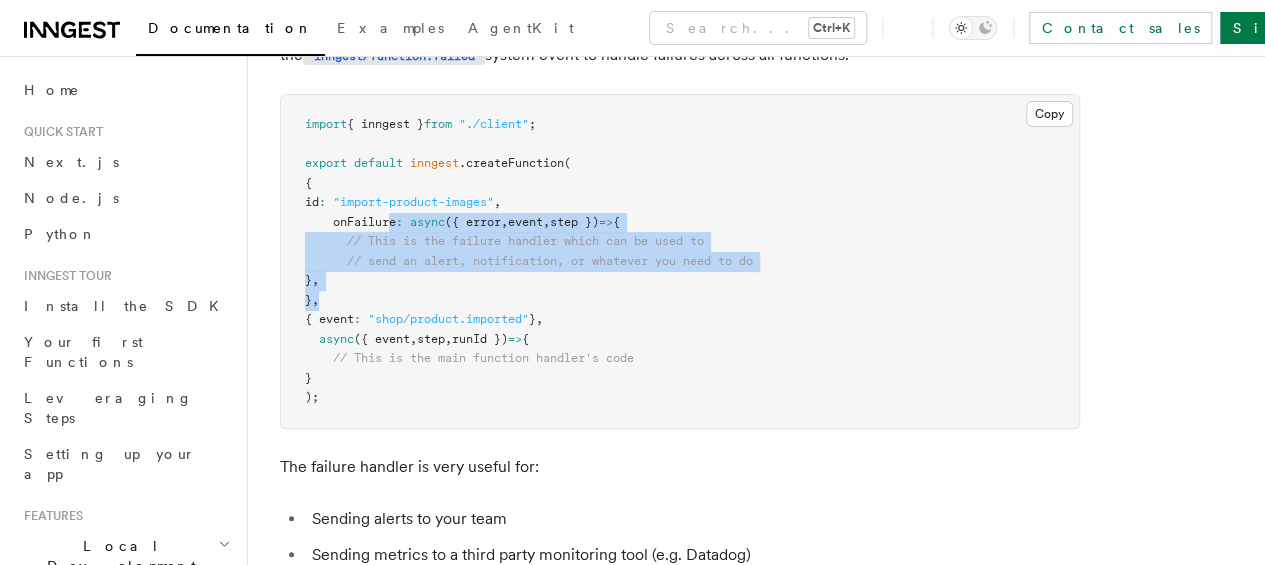 drag, startPoint x: 394, startPoint y: 229, endPoint x: 523, endPoint y: 345, distance: 173.48486 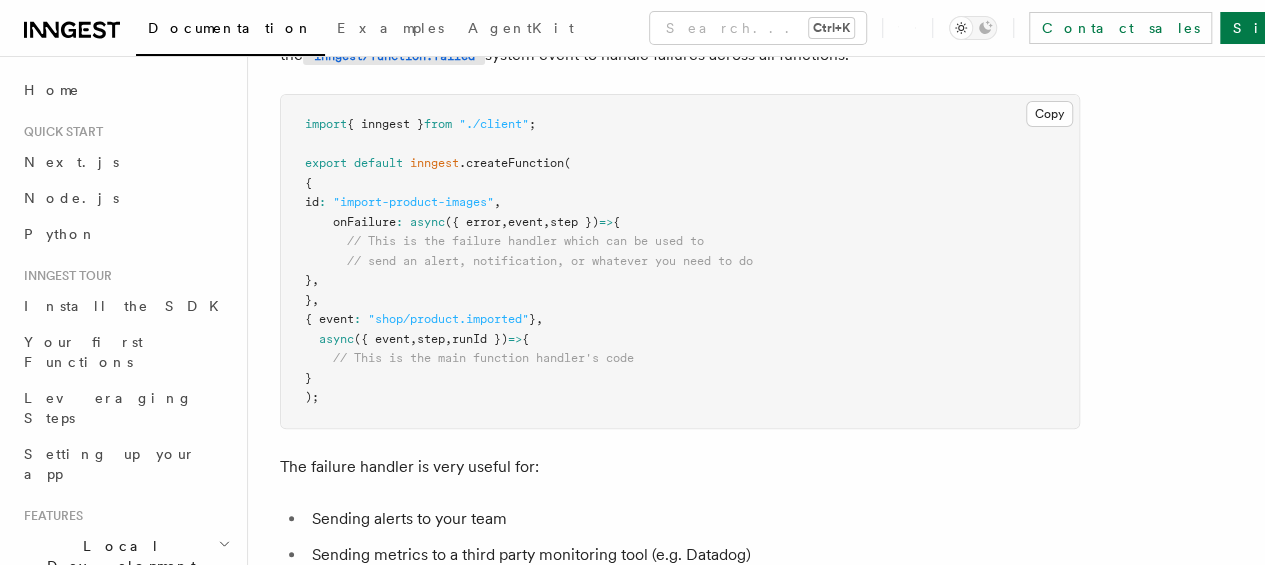 click on "import  { inngest }  from   "./client" ;
export   default   inngest .createFunction (
{
id :   "import-product-images" ,
onFailure :   async  ({ error ,  event ,  step })  =>  {
// This is the failure handler which can be used to
// send an alert, notification, or whatever you need to do
} ,
} ,
{ event :   "shop/product.imported"  } ,
async  ({ event ,  step ,  runId })  =>  {
// This is the main function handler's code
}
);" at bounding box center [680, 261] 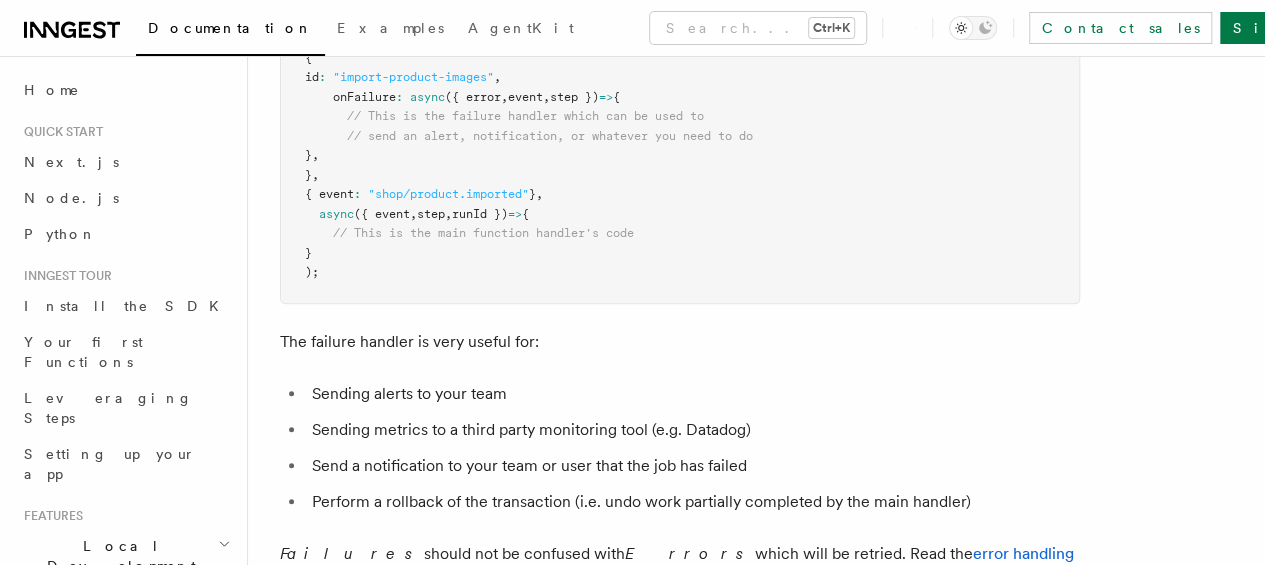 scroll, scrollTop: 200, scrollLeft: 0, axis: vertical 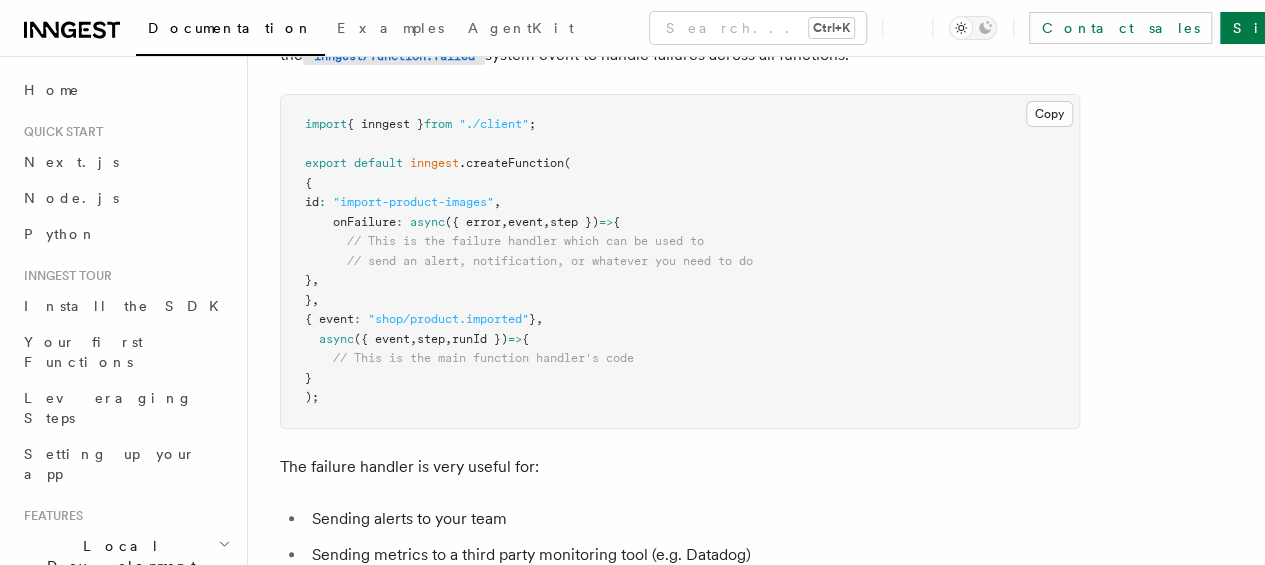 drag, startPoint x: 475, startPoint y: 225, endPoint x: 582, endPoint y: 225, distance: 107 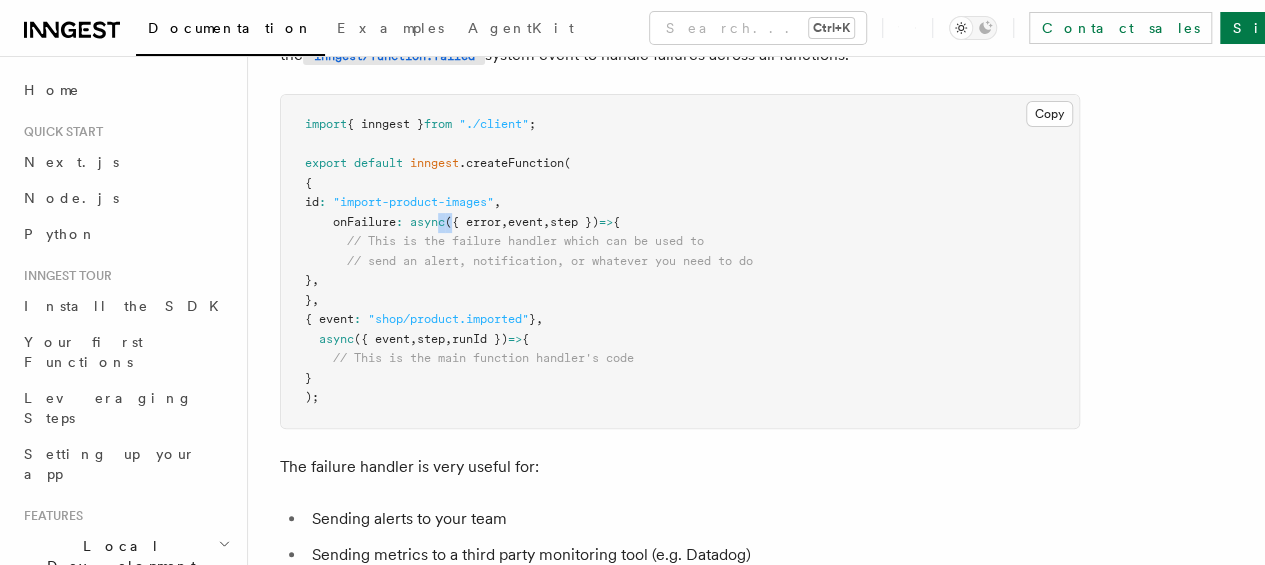 drag, startPoint x: 441, startPoint y: 225, endPoint x: 567, endPoint y: 225, distance: 126 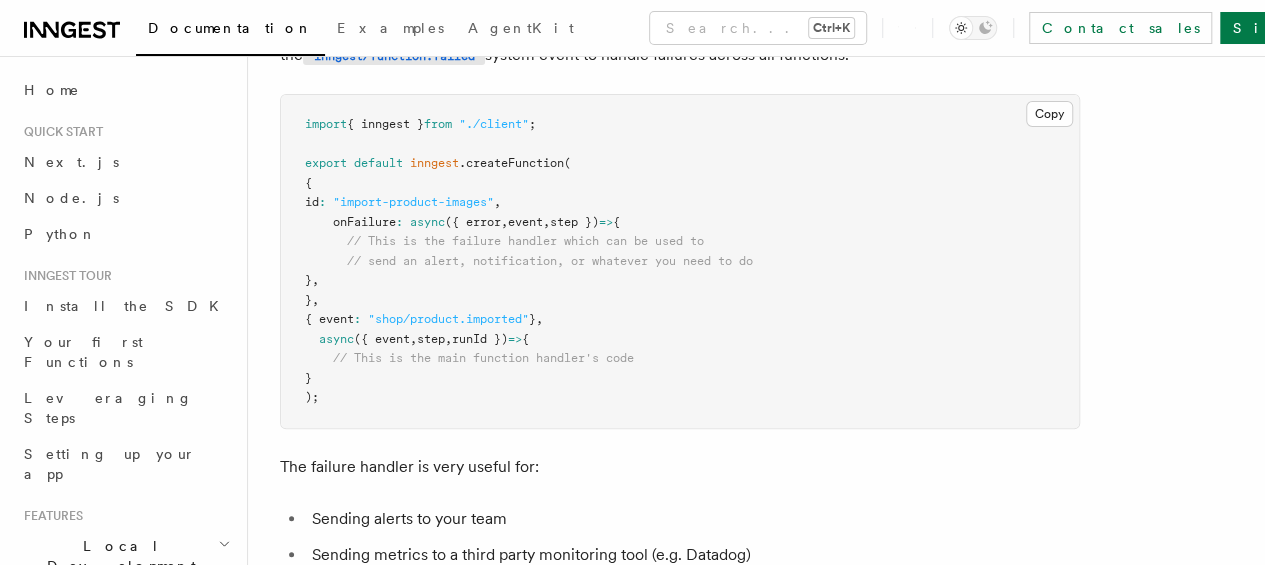 click on "," at bounding box center (546, 222) 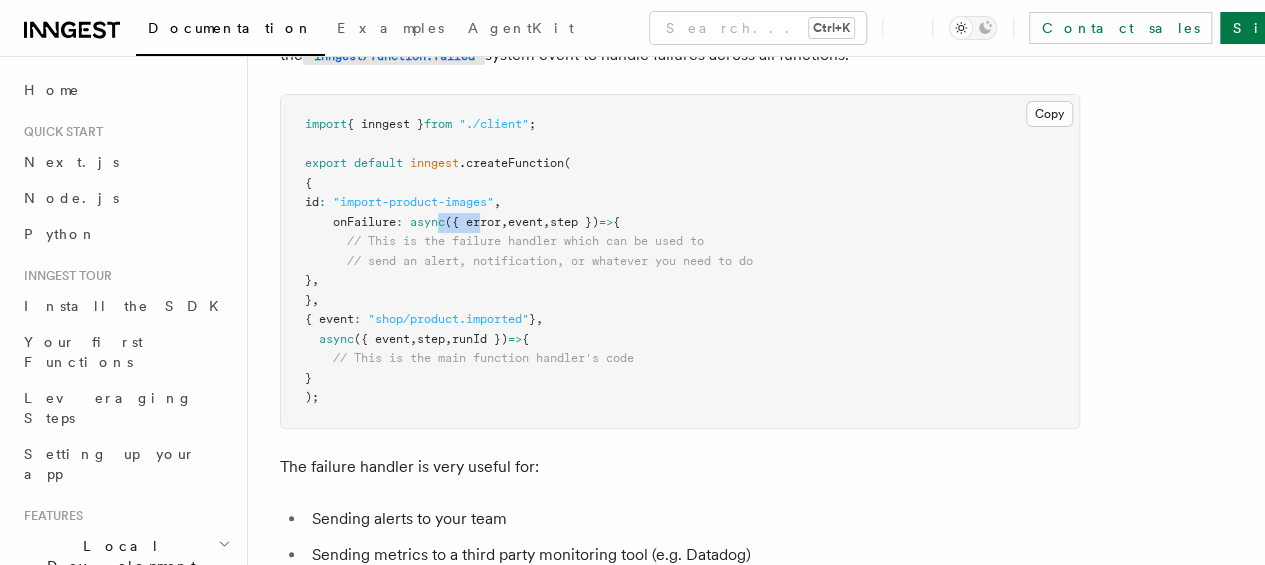 click on "onFailure :   async  ({ error ,  event ,  step })  =>  {" at bounding box center (462, 222) 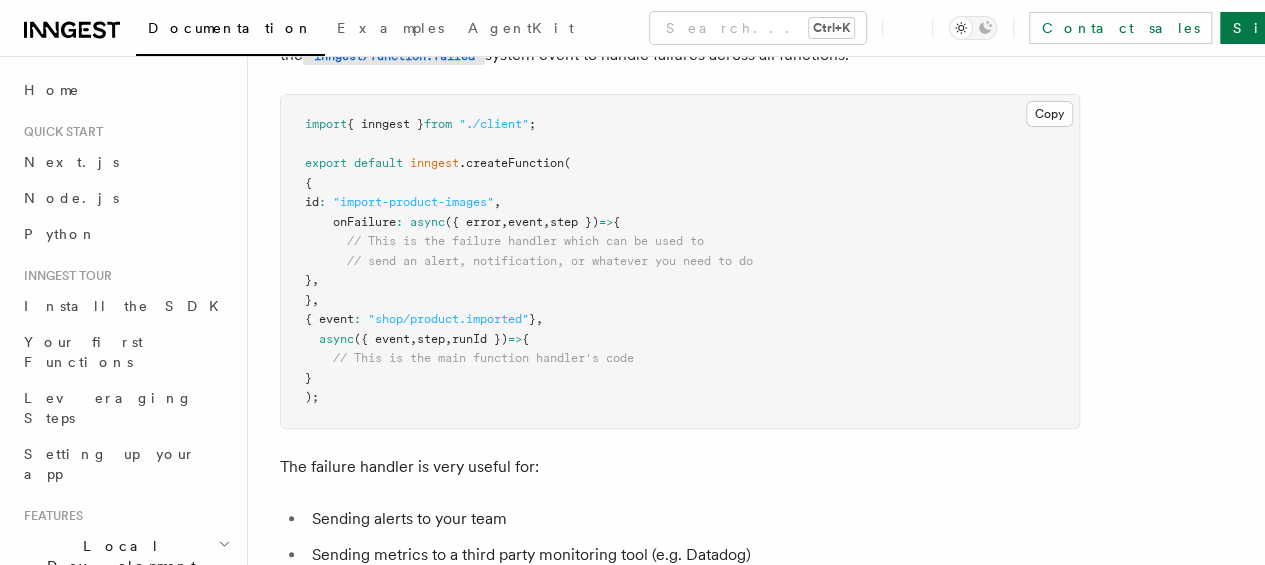 click on "event" at bounding box center (525, 222) 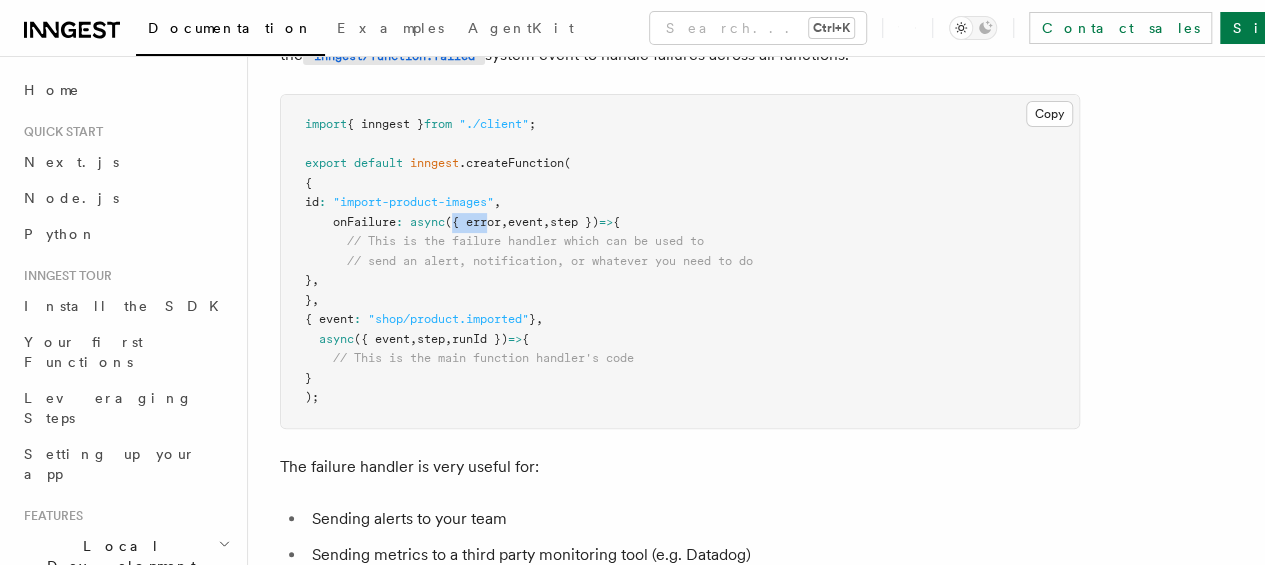click on "onFailure :   async  ({ error ,  event ,  step })  =>  {" at bounding box center [462, 222] 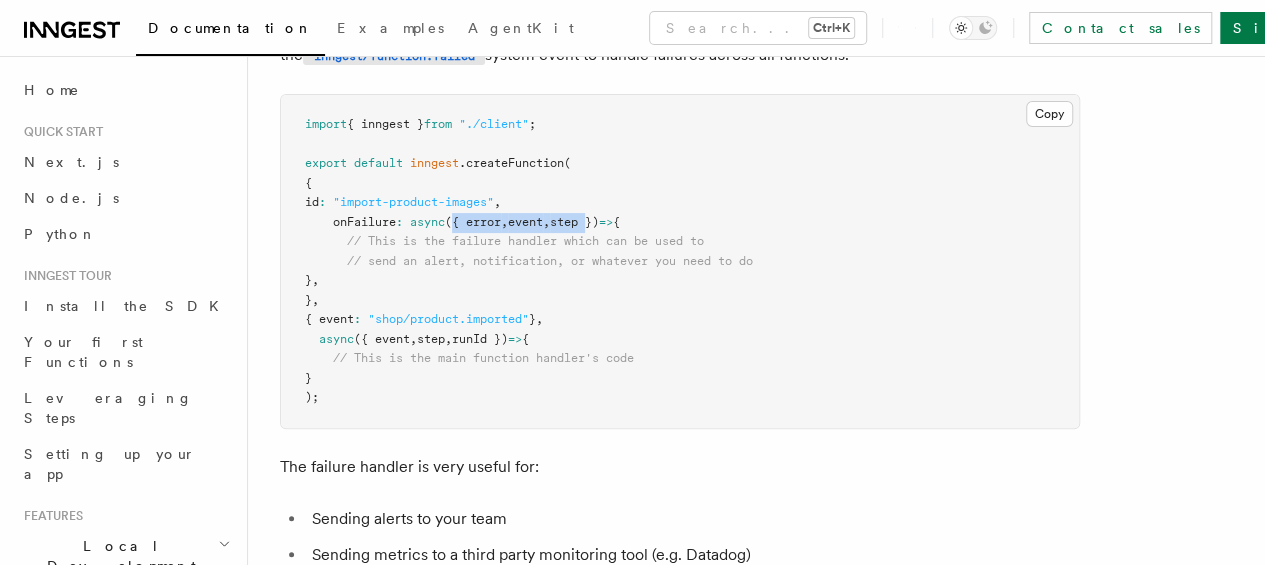 click on "step })" at bounding box center (574, 222) 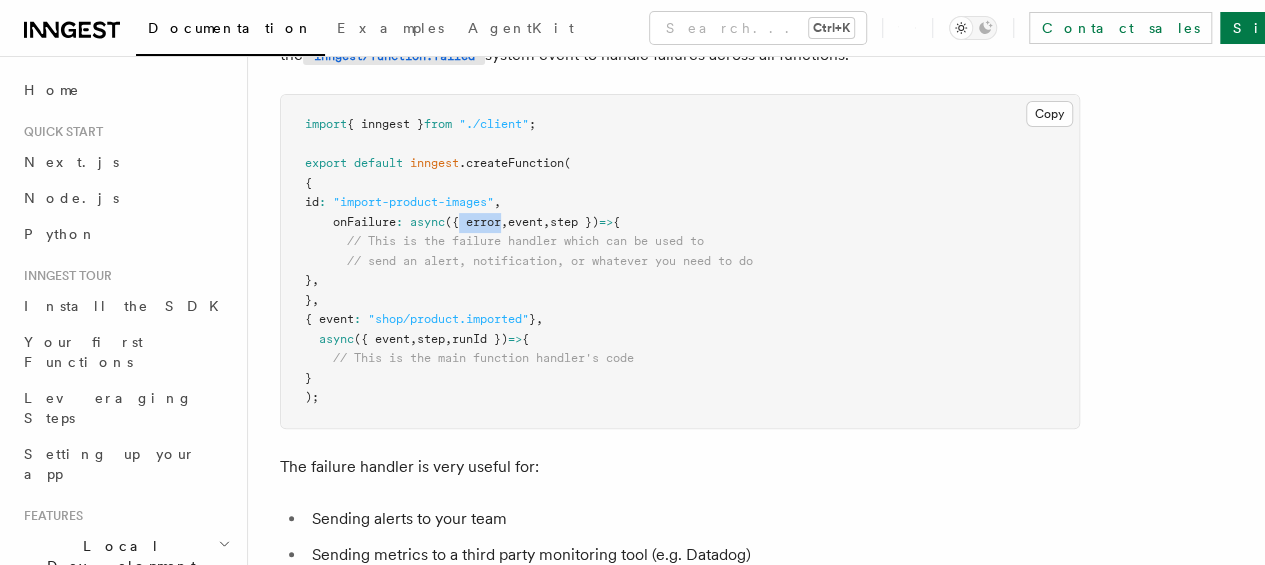 click on "onFailure :   async  ({ error ,  event ,  step })  =>  {" at bounding box center [462, 222] 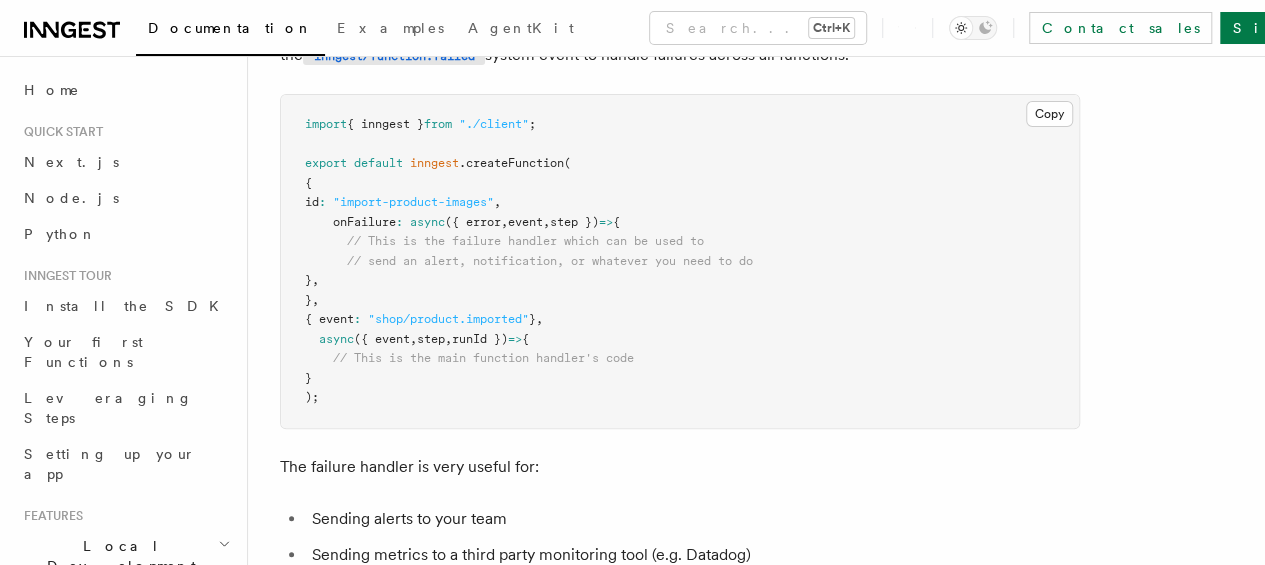 click on "step })" at bounding box center [574, 222] 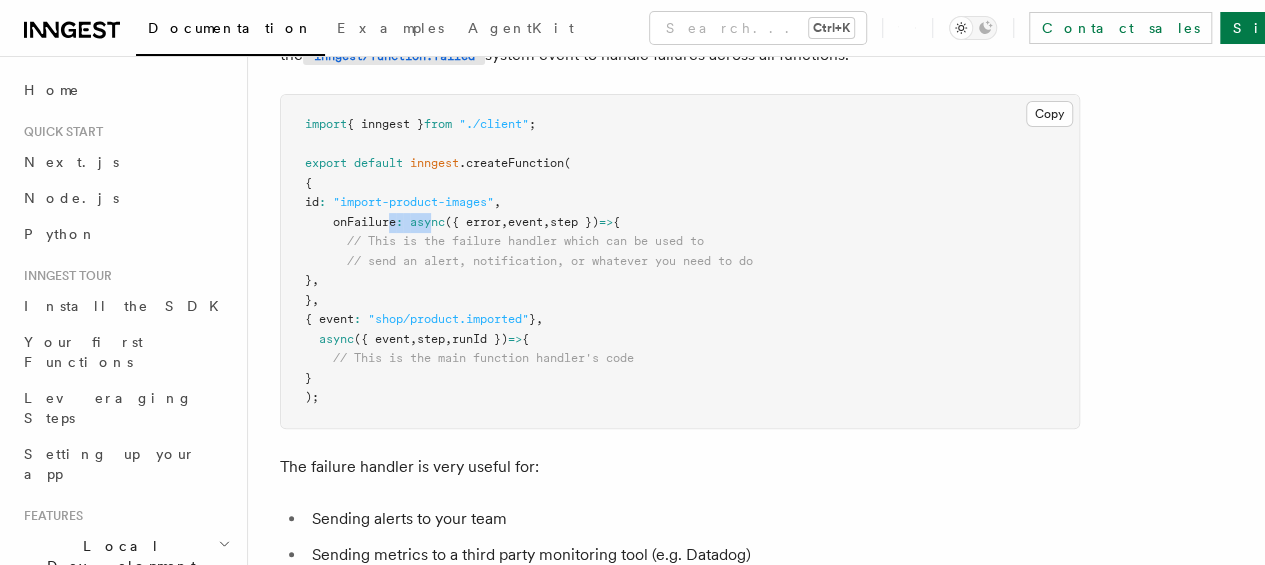 drag, startPoint x: 398, startPoint y: 223, endPoint x: 476, endPoint y: 223, distance: 78 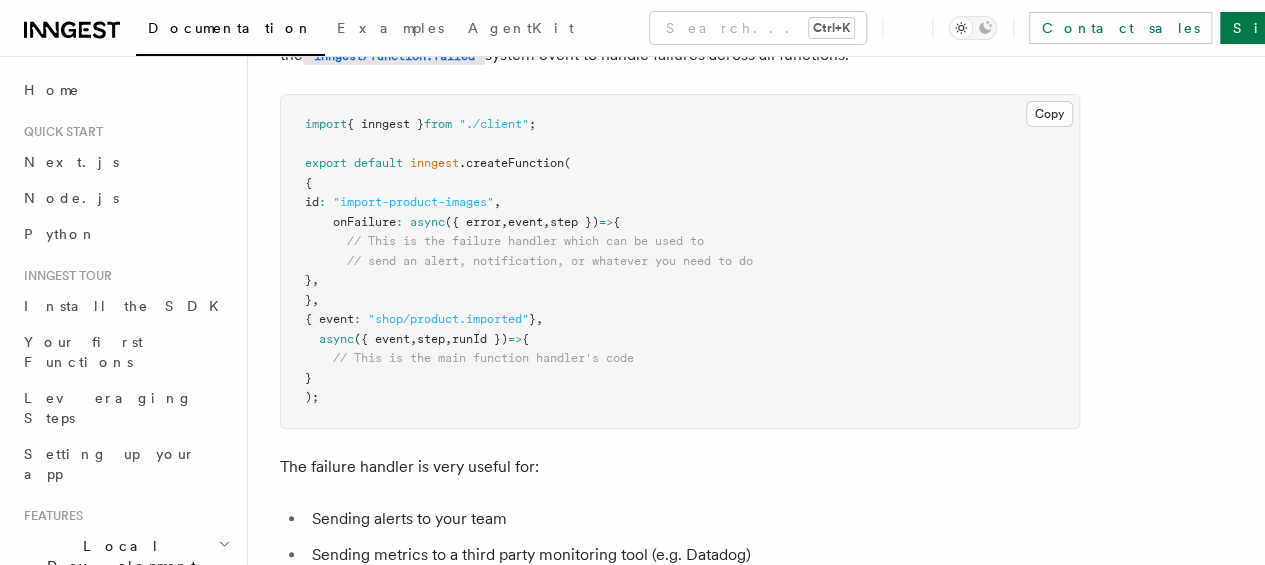 click on "({ error" at bounding box center [473, 222] 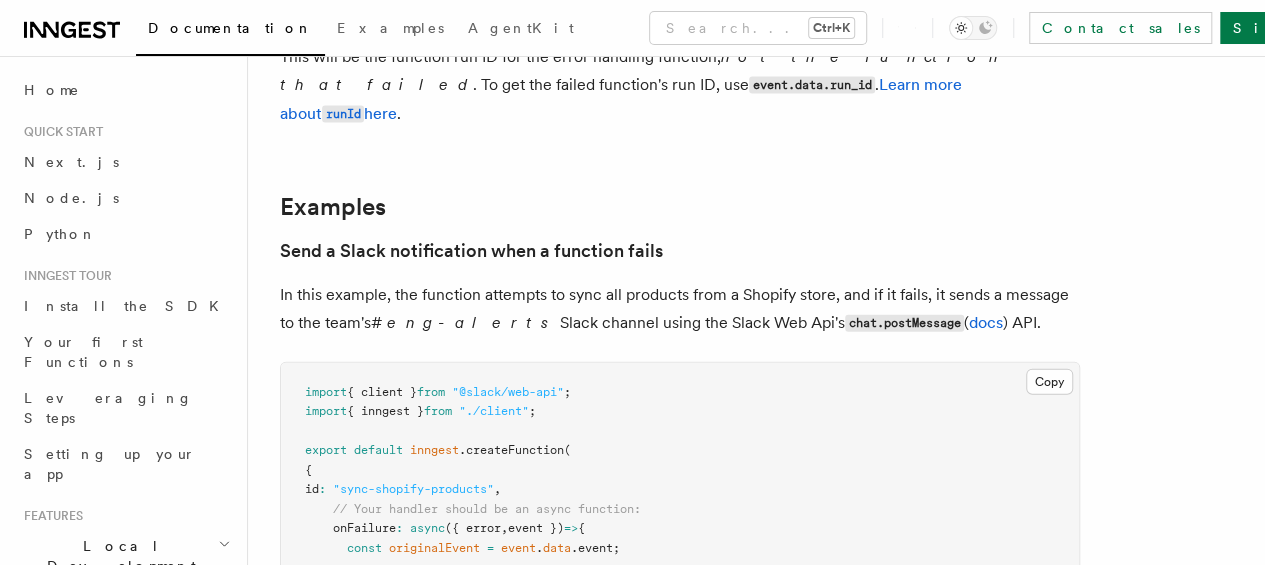 scroll, scrollTop: 2200, scrollLeft: 0, axis: vertical 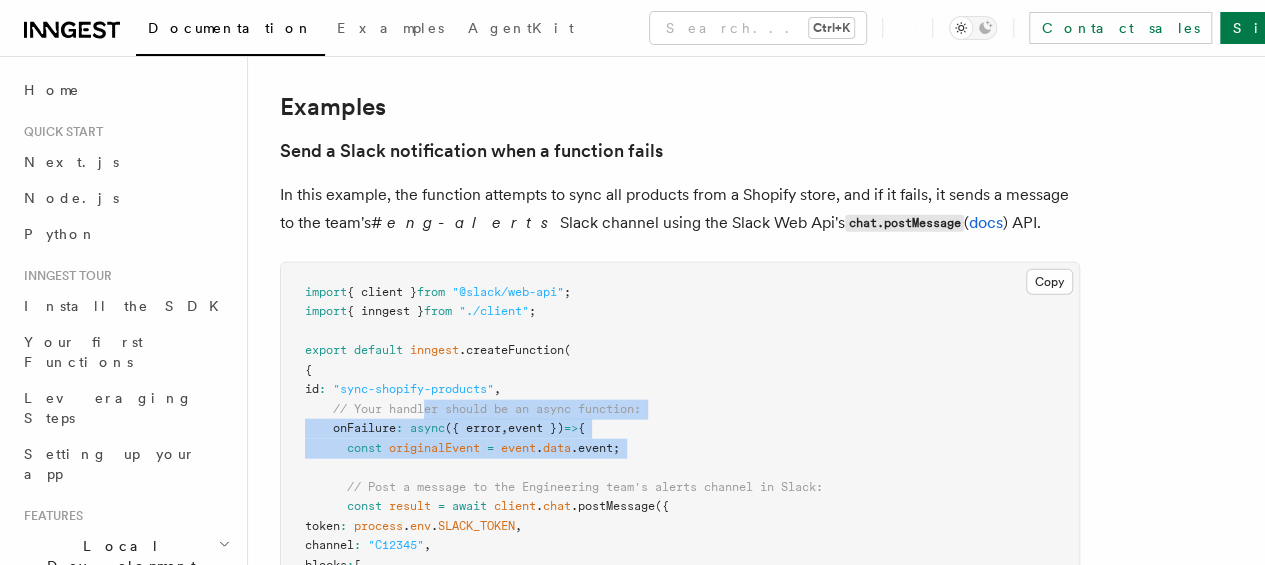 drag, startPoint x: 436, startPoint y: 420, endPoint x: 501, endPoint y: 468, distance: 80.80223 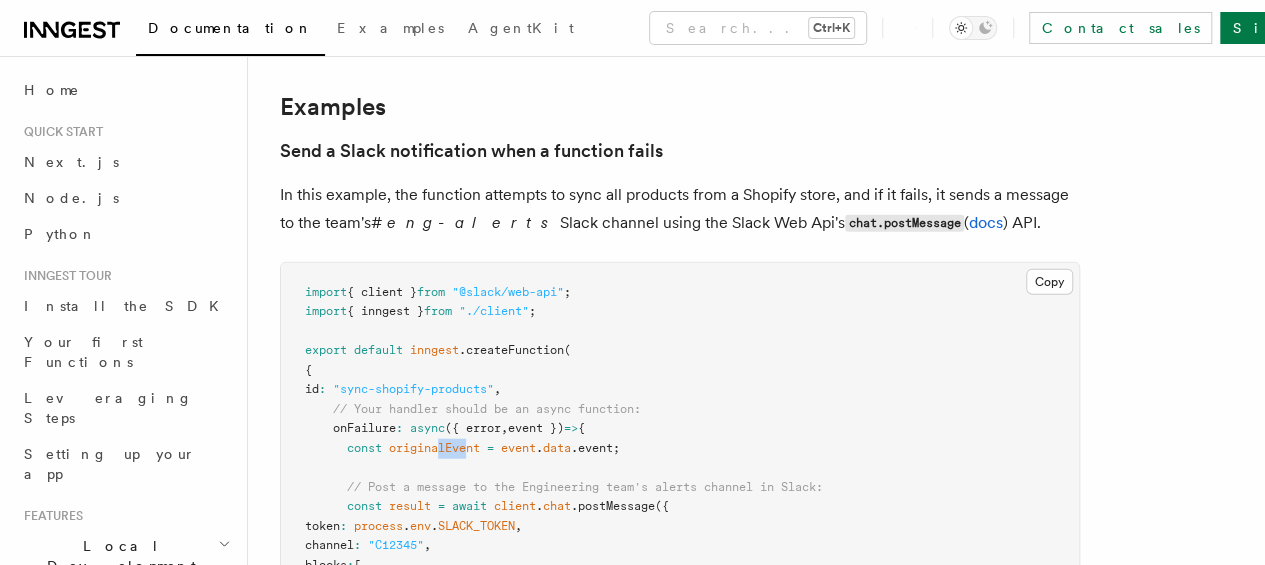 click on "import  { client }  from   "@slack/web-api" ;
import  { inngest }  from   "./client" ;
export   default   inngest .createFunction (
{
id :   "sync-shopify-products" ,
// Your handler should be an async function:
onFailure :   async  ({ error ,  event })  =>  {
const   originalEvent   =   event . data .event;
// Post a message to the Engineering team's alerts channel in Slack:
const   result   =   await   client . chat .postMessage ({
token :   process . env . SLACK_TOKEN ,
channel :   "C12345" ,
blocks :  [
{
type :   "section" ,
text :  {
type :   "mrkdwn" ,
text :   `Sync Shopify function failed for Store  ${
originalEvent .storeId
} :  ${ error .toString () } ` ,
} ,
} ,
] ,
});
return  result;
} ,
} ,
{ event :   "shop/product_sync.requested" ," at bounding box center [680, 692] 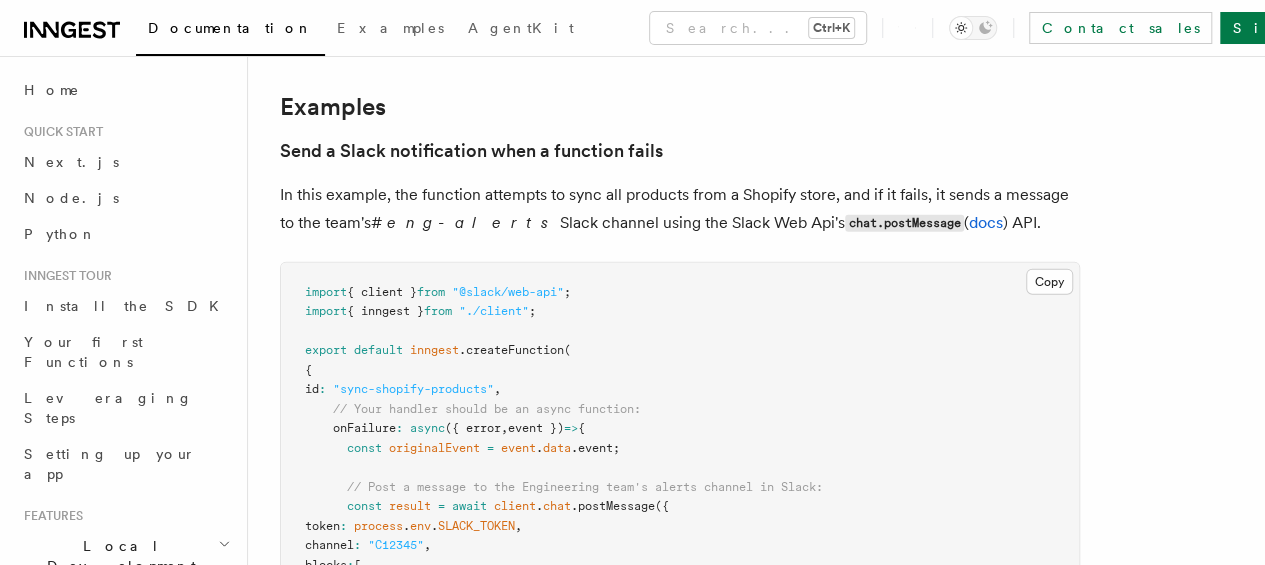 drag, startPoint x: 520, startPoint y: 459, endPoint x: 437, endPoint y: 452, distance: 83.294655 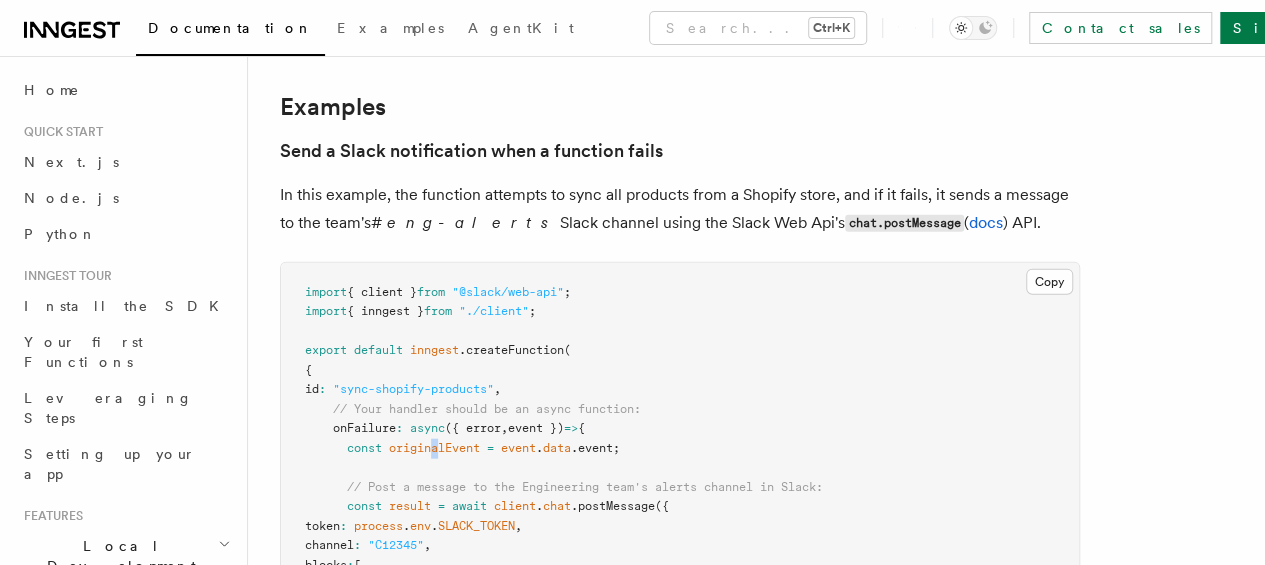 drag, startPoint x: 437, startPoint y: 452, endPoint x: 546, endPoint y: 452, distance: 109 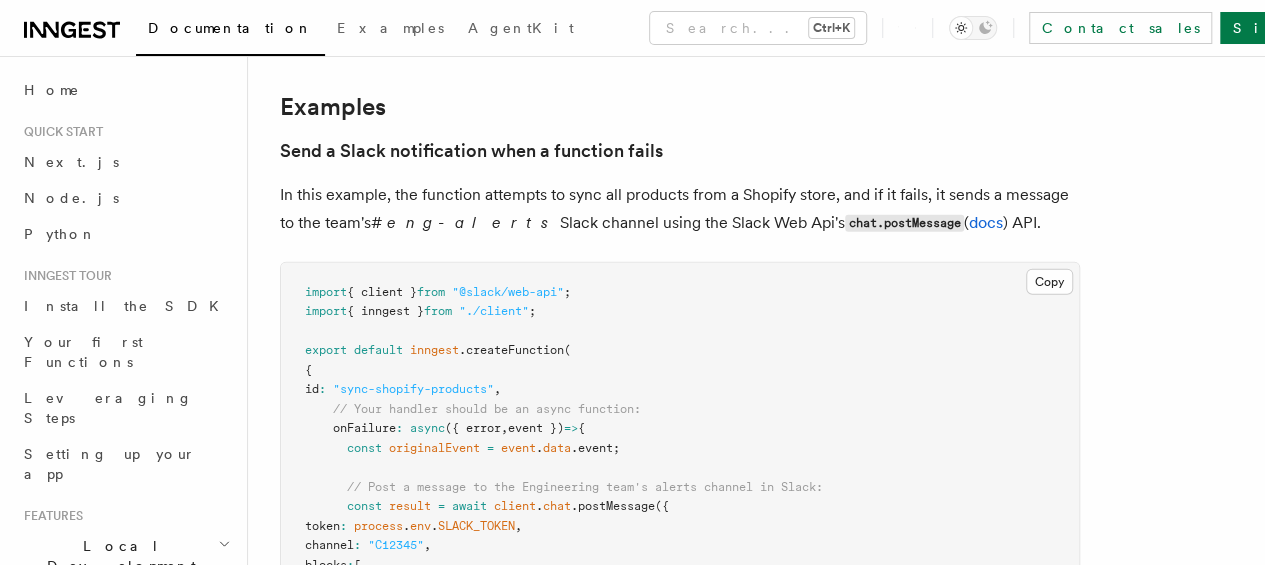 click on "." at bounding box center (539, 448) 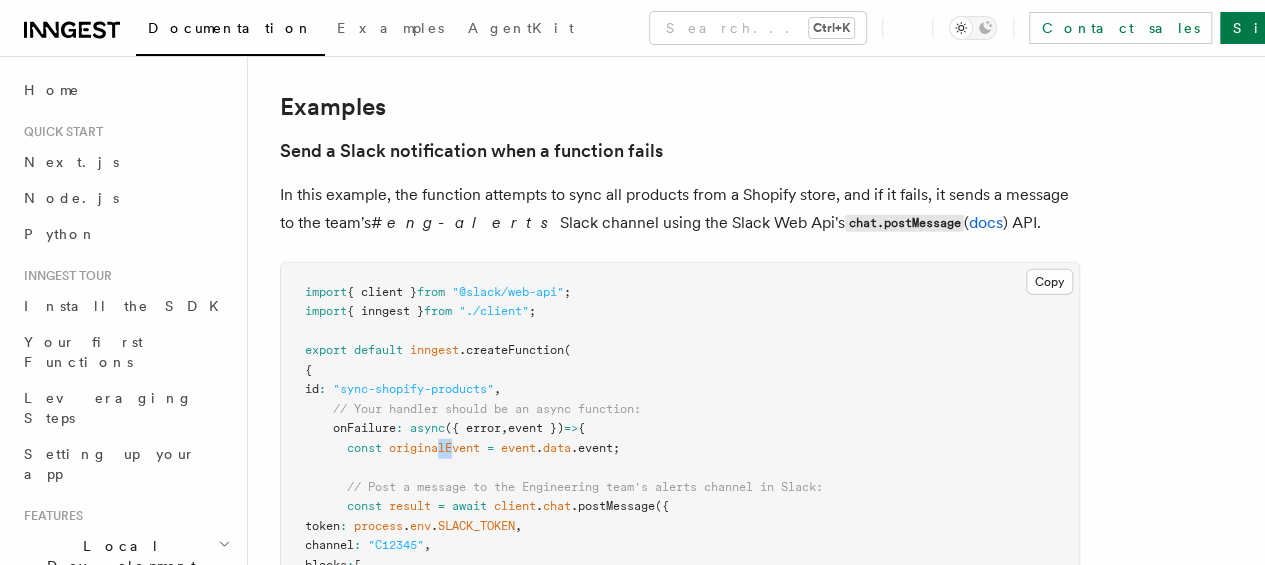 drag, startPoint x: 532, startPoint y: 444, endPoint x: 557, endPoint y: 444, distance: 25 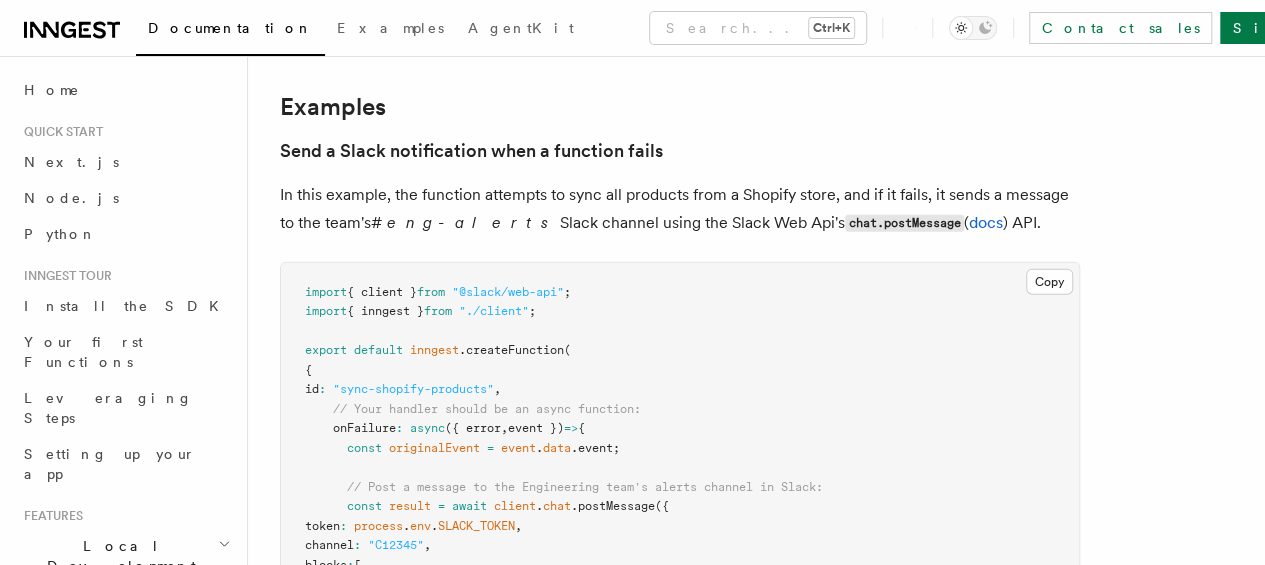 drag, startPoint x: 558, startPoint y: 444, endPoint x: 442, endPoint y: 443, distance: 116.00431 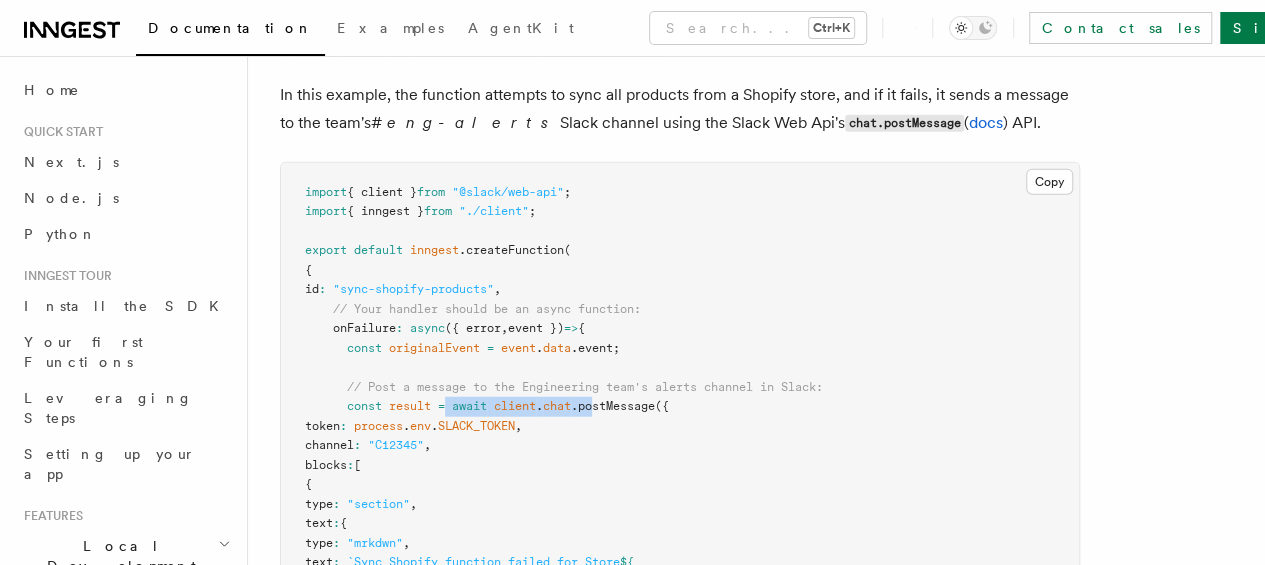drag, startPoint x: 470, startPoint y: 417, endPoint x: 621, endPoint y: 416, distance: 151.00331 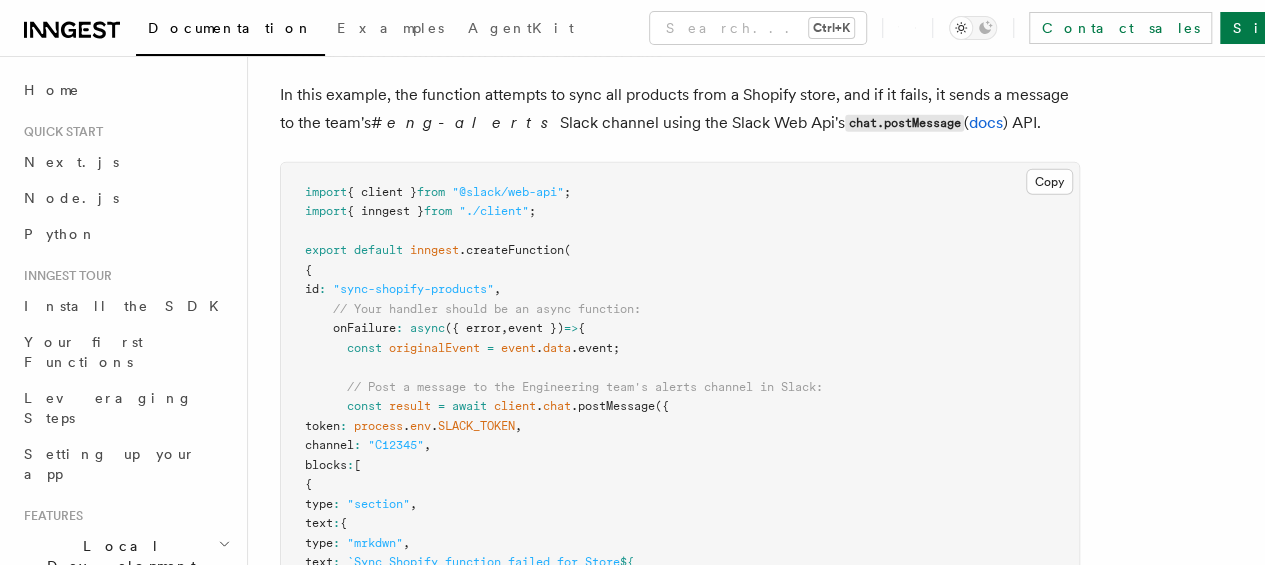 click on ".postMessage" at bounding box center (613, 406) 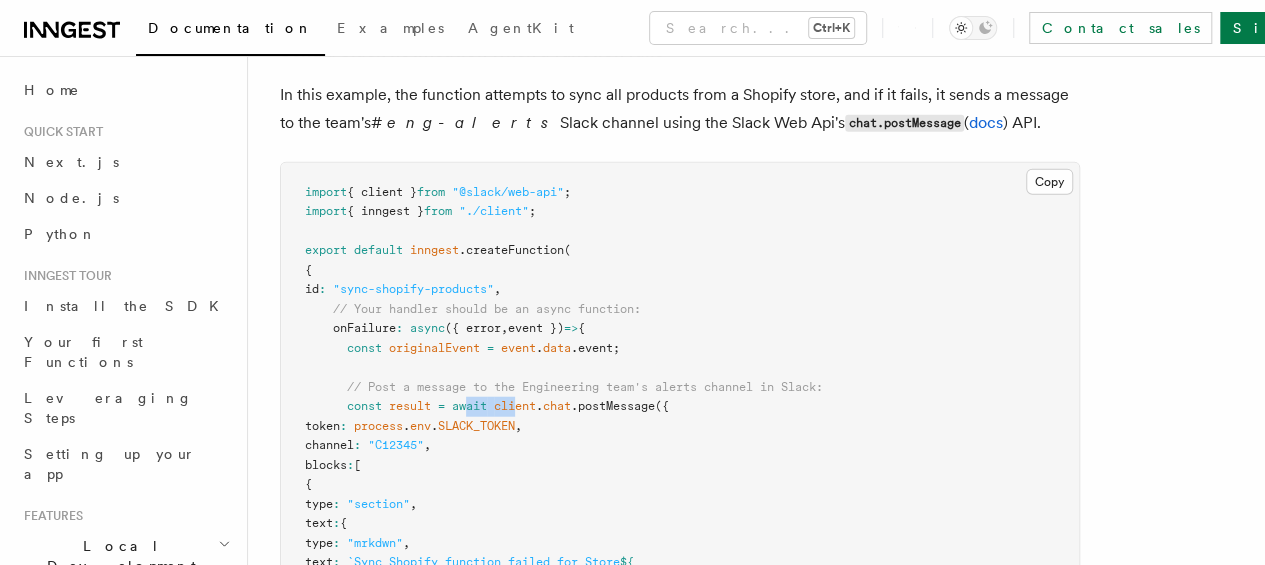 click on "const   result   =   await   client . chat .postMessage ({" at bounding box center (487, 406) 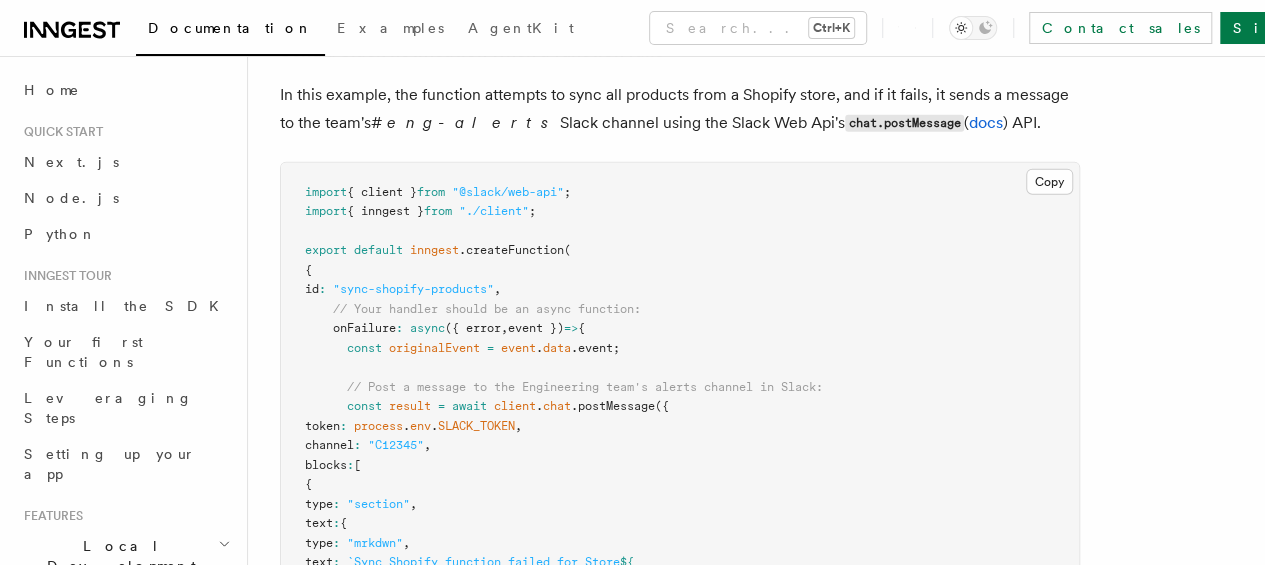 click on "chat" at bounding box center (557, 406) 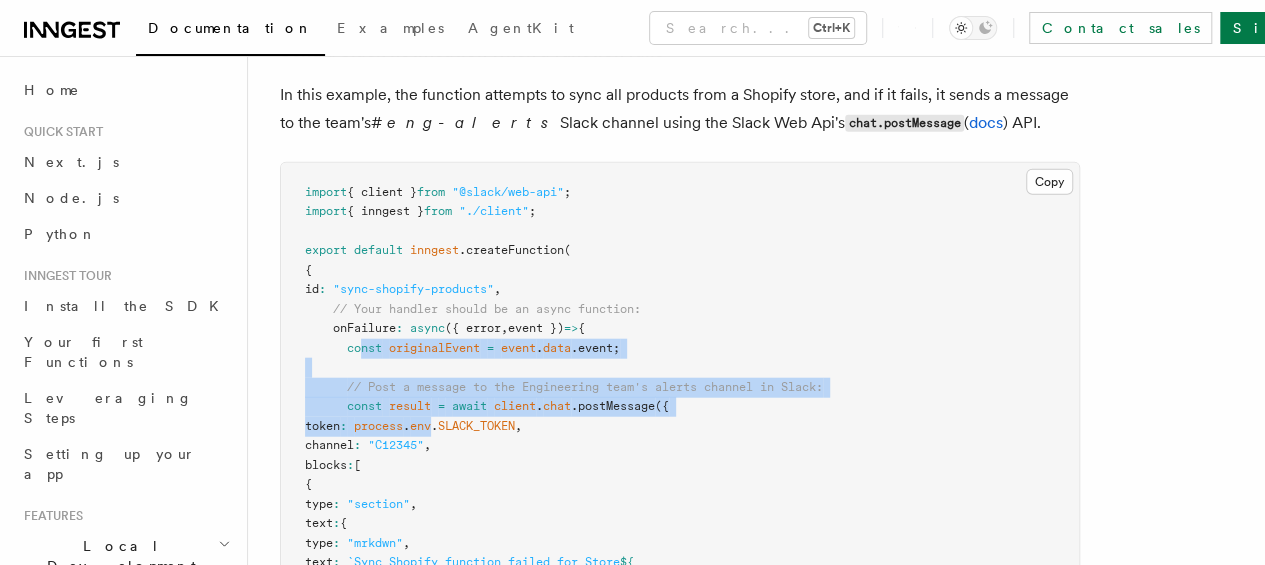 drag, startPoint x: 489, startPoint y: 359, endPoint x: 492, endPoint y: 427, distance: 68.06615 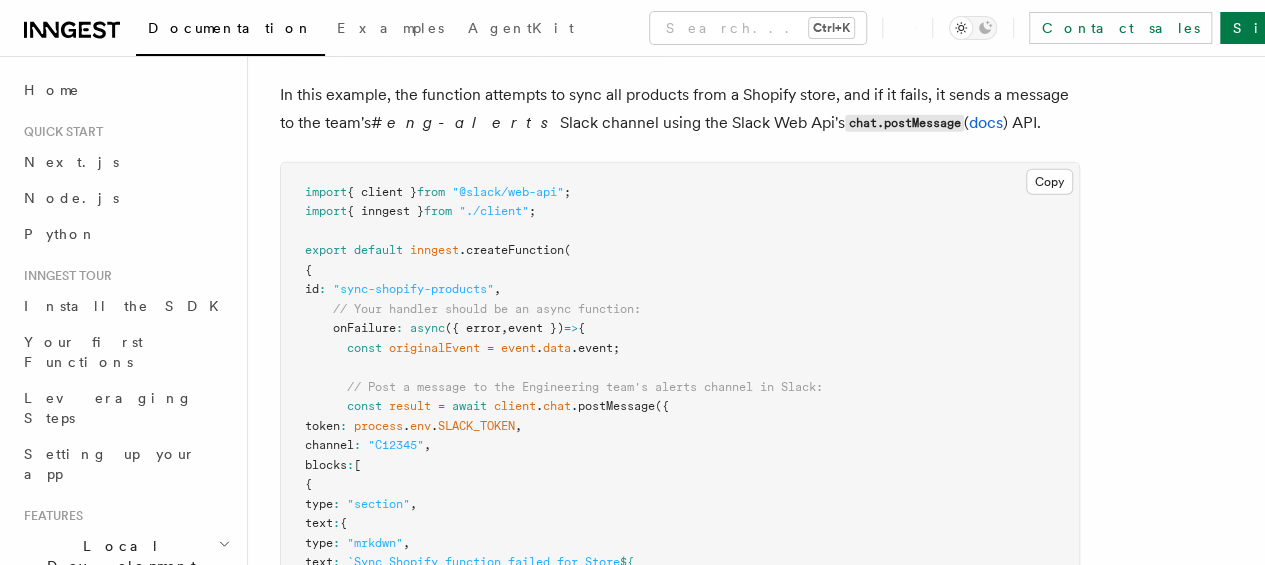 click on "import  { client }  from   "@slack/web-api" ;
import  { inngest }  from   "./client" ;
export   default   inngest .createFunction (
{
id :   "sync-shopify-products" ,
// Your handler should be an async function:
onFailure :   async  ({ error ,  event })  =>  {
const   originalEvent   =   event . data .event;
// Post a message to the Engineering team's alerts channel in Slack:
const   result   =   await   client . chat .postMessage ({
token :   process . env . SLACK_TOKEN ,
channel :   "C12345" ,
blocks :  [
{
type :   "section" ,
text :  {
type :   "mrkdwn" ,
text :   `Sync Shopify function failed for Store  ${
originalEvent .storeId
} :  ${ error .toString () } ` ,
} ,
} ,
] ,
});
return  result;
} ,
} ,
{ event :   "shop/product_sync.requested" ," at bounding box center [680, 592] 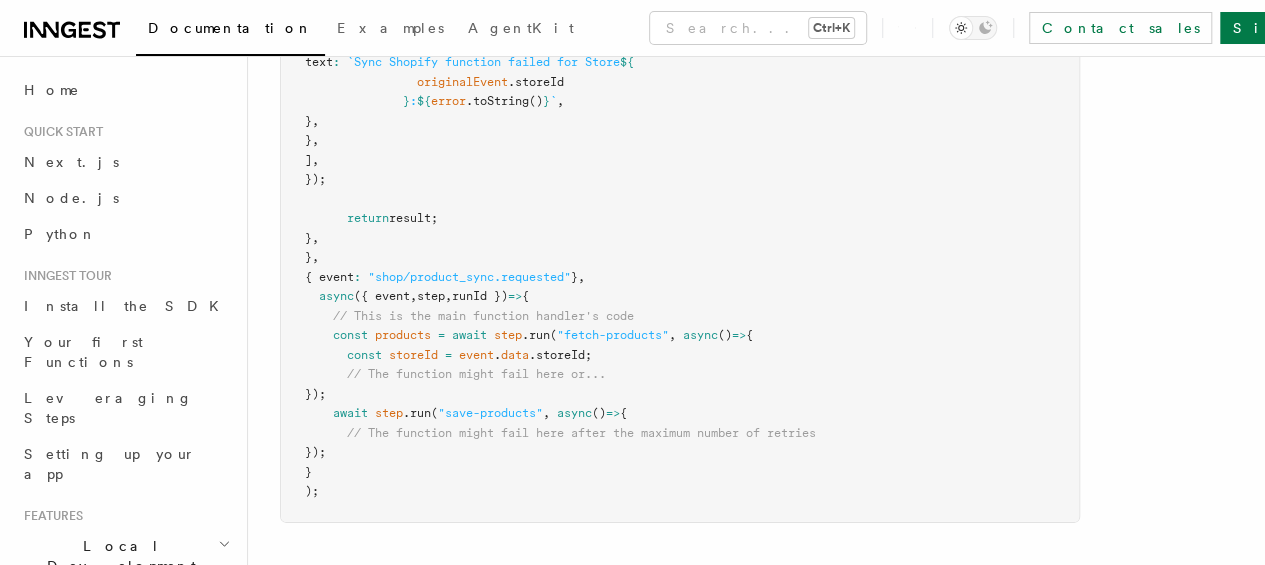 scroll, scrollTop: 3200, scrollLeft: 0, axis: vertical 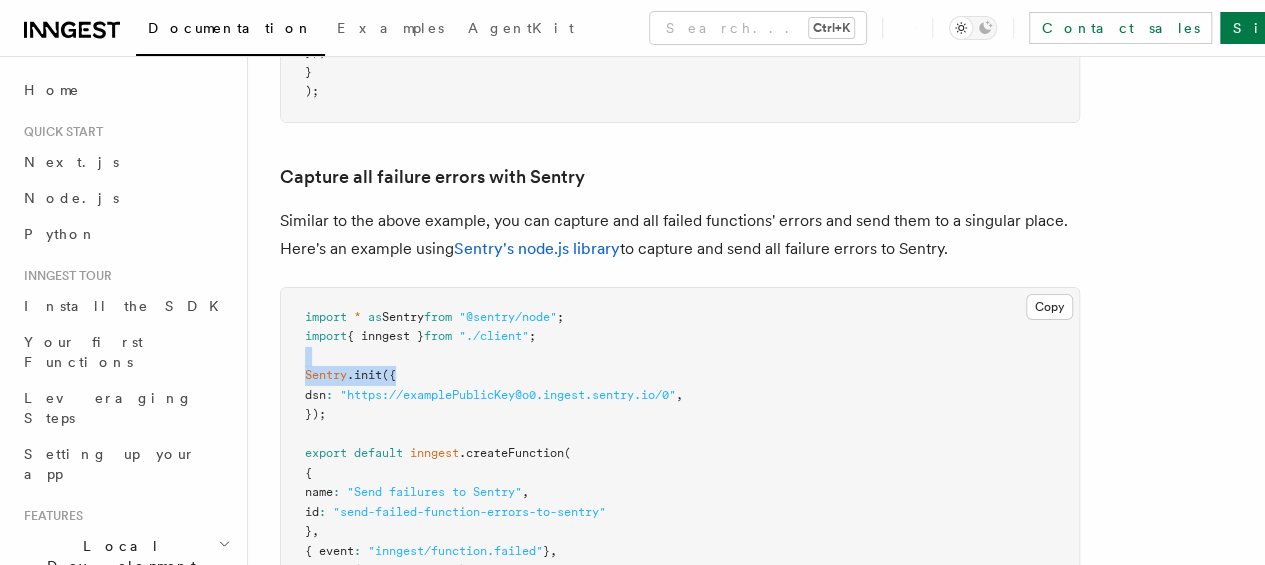 drag, startPoint x: 390, startPoint y: 379, endPoint x: 481, endPoint y: 460, distance: 121.82774 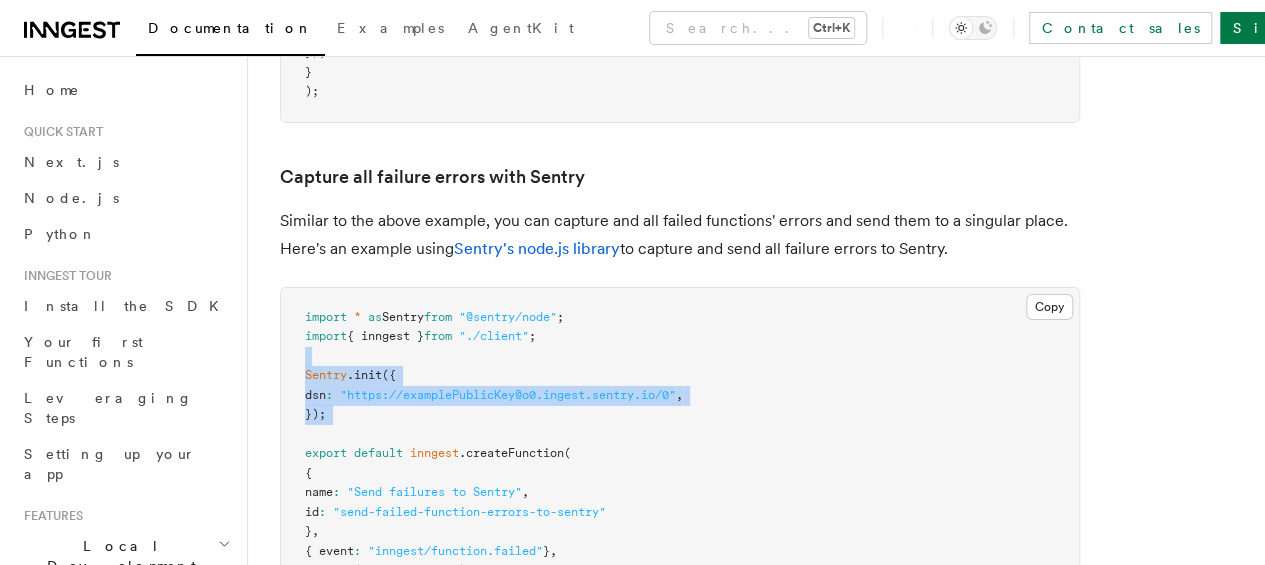 click on "import   *   as  Sentry  from   "@sentry/node" ;
import  { inngest }  from   "./client" ;
Sentry .init ({
dsn :   "https://examplePublicKey@o0.ingest.sentry.io/0" ,
});
export   default   inngest .createFunction (
{
name :   "Send failures to Sentry" ,
id :   "send-failed-function-errors-to-sentry"
} ,
{ event :   "inngest/function.failed"  } ,
async  ({ event ,  step })  =>  {
// The error is serialized as JSON, so we must re-construct it for Sentry's error handling:
const   error   =   event . data .error;
const   reconstructedEvent   =   new   Error ( error .message);
// Set the name in the newly created event:
// You can even customize the name here if you'd like,
// e.g. `Function Failure: ${event.} - ${error.name}`
reconstructedEvent .name  =   error .name;
// Add the stack trace to the error:
reconstructedEvent .stack  =   error .stack;
Sentry .captureException , {
:  {
," at bounding box center [680, 669] 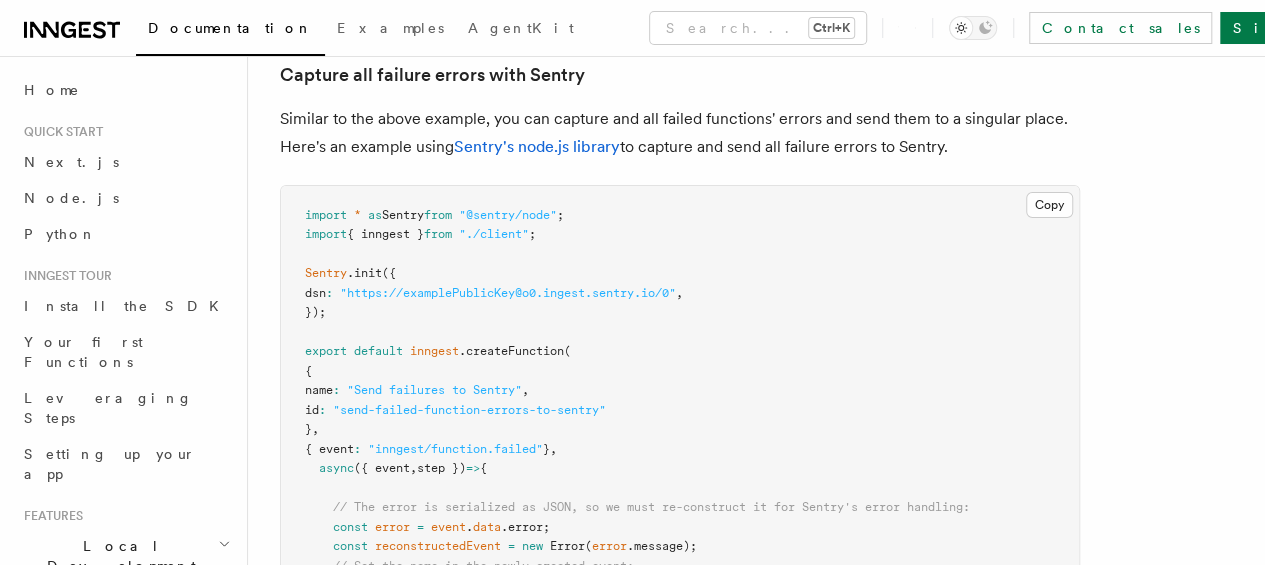 scroll, scrollTop: 3400, scrollLeft: 0, axis: vertical 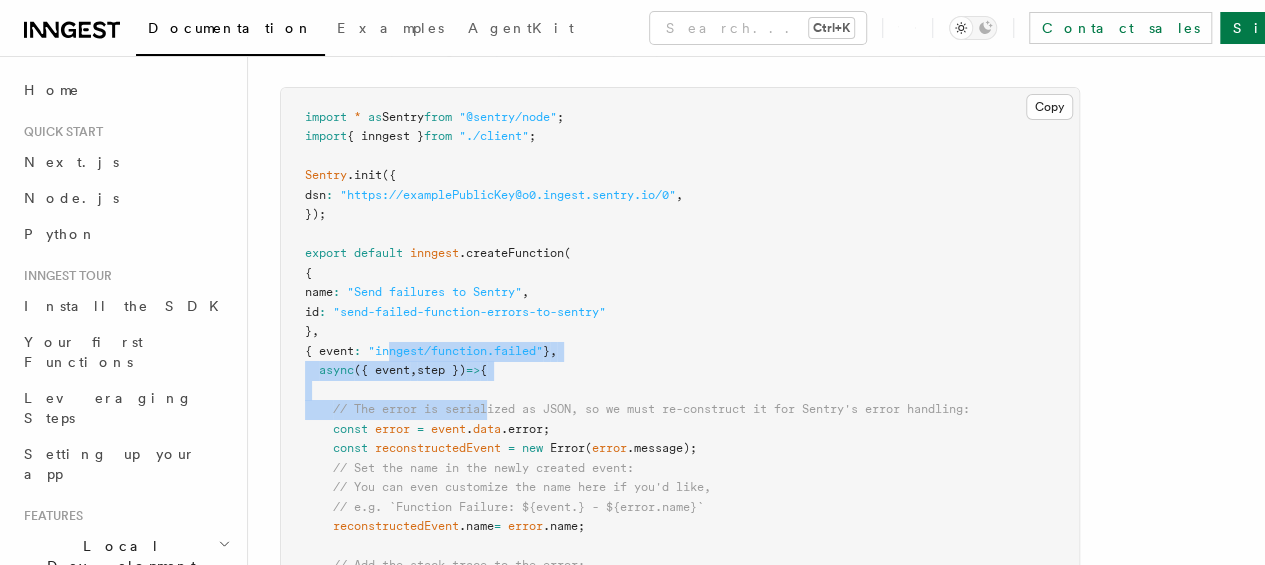 drag, startPoint x: 434, startPoint y: 418, endPoint x: 352, endPoint y: 287, distance: 154.54773 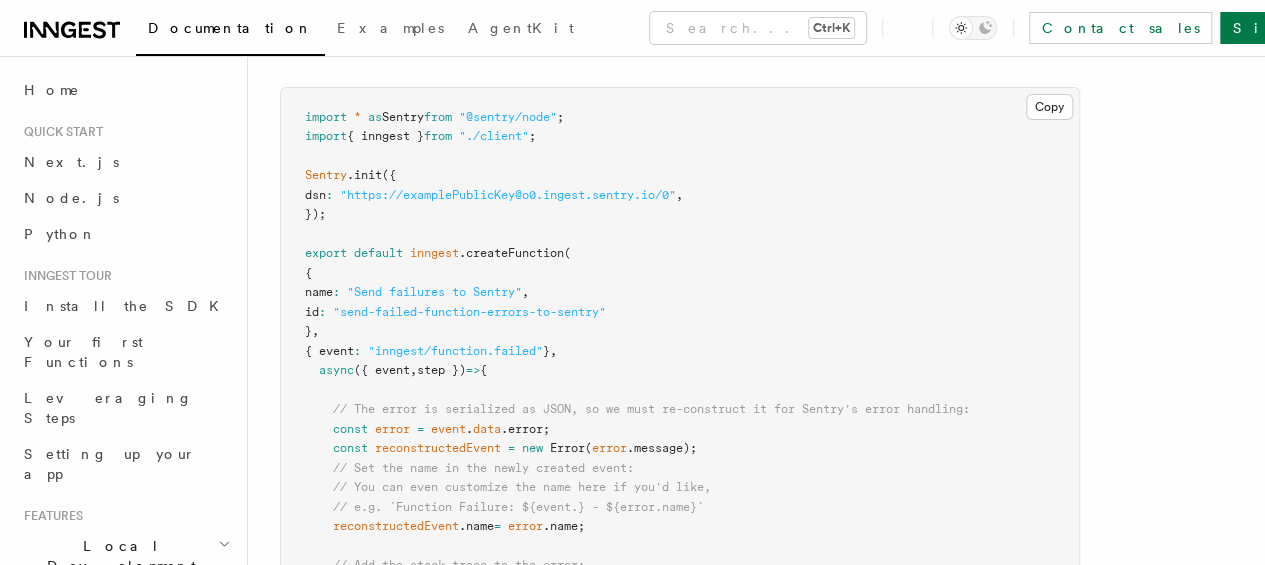 click at bounding box center [350, 253] 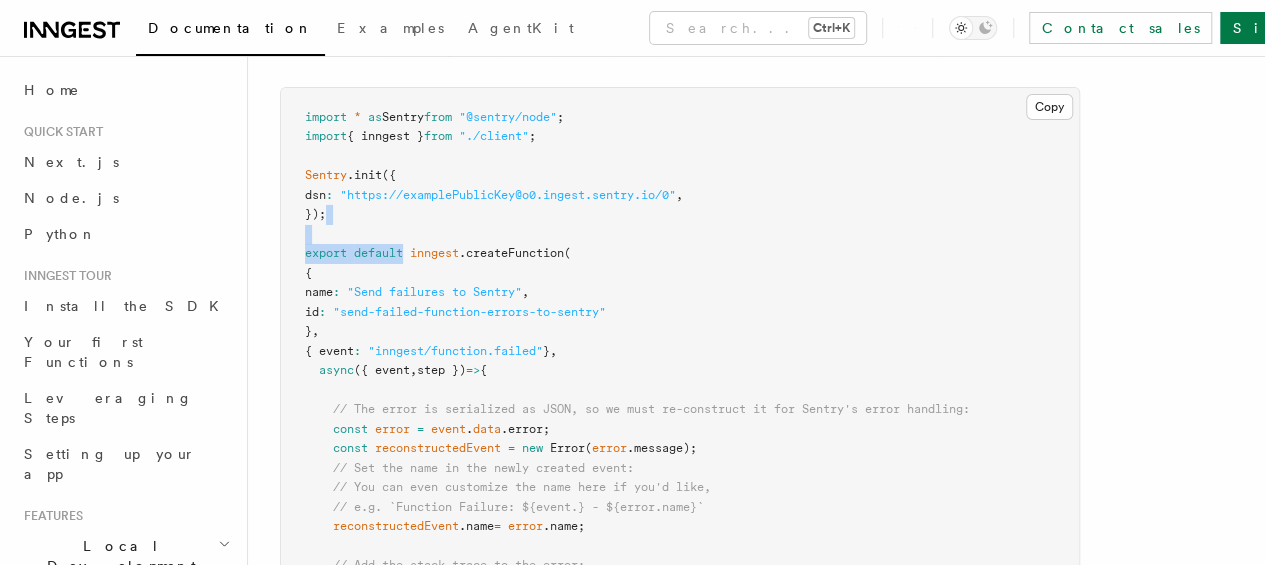 drag, startPoint x: 424, startPoint y: 301, endPoint x: 473, endPoint y: 384, distance: 96.38464 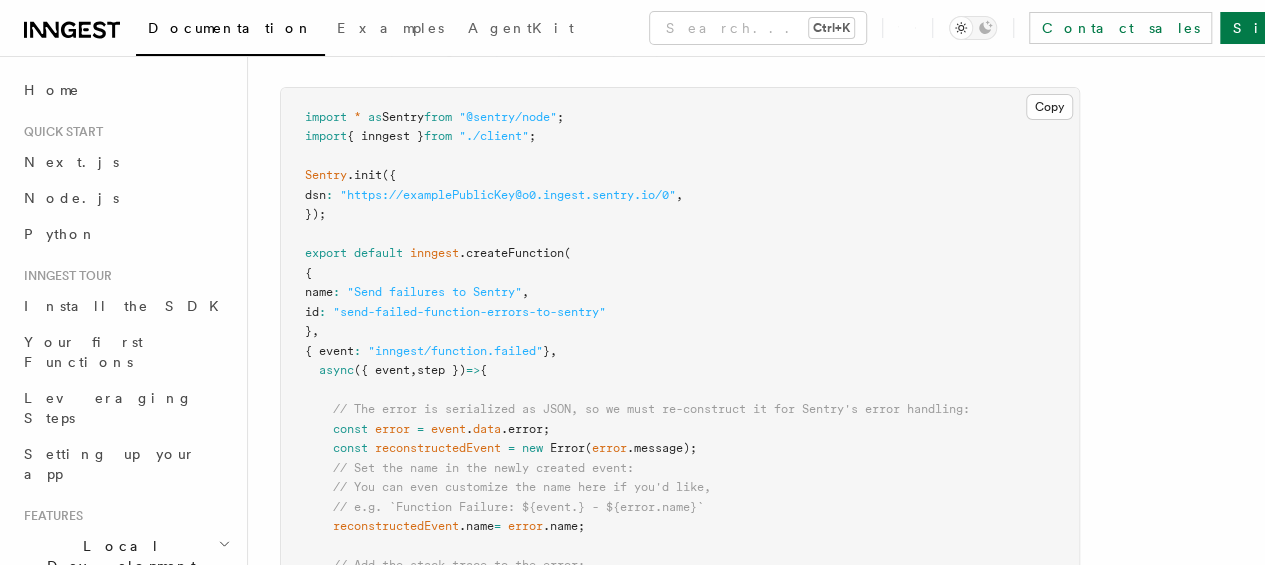 click on ""inngest/function.failed"" at bounding box center [455, 351] 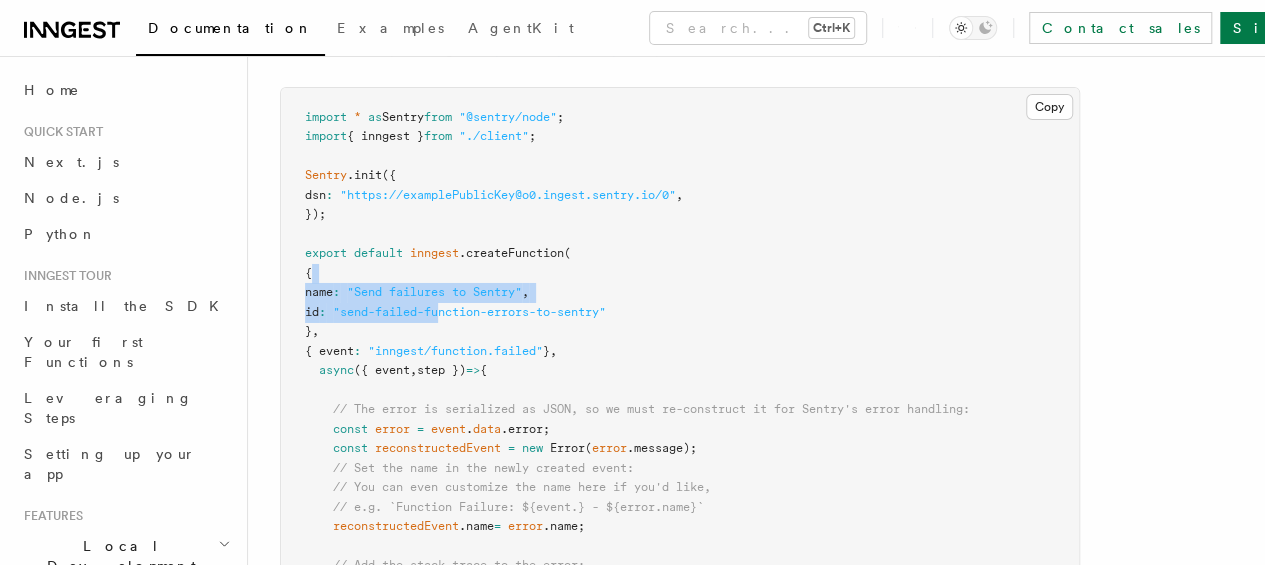 click on "import   *   as  Sentry  from   "@sentry/node" ;
import  { inngest }  from   "./client" ;
Sentry .init ({
dsn :   "https://examplePublicKey@o0.ingest.sentry.io/0" ,
});
export   default   inngest .createFunction (
{
name :   "Send failures to Sentry" ,
id :   "send-failed-function-errors-to-sentry"
} ,
{ event :   "inngest/function.failed"  } ,
async  ({ event ,  step })  =>  {
// The error is serialized as JSON, so we must re-construct it for Sentry's error handling:
const   error   =   event . data .error;
const   reconstructedEvent   =   new   Error ( error .message);
// Set the name in the newly created event:
// You can even customize the name here if you'd like,
// e.g. `Function Failure: ${event.} - ${error.name}`
reconstructedEvent .name  =   error .name;
// Add the stack trace to the error:
reconstructedEvent .stack  =   error .stack;
Sentry .captureException , {
:  {
," at bounding box center [680, 469] 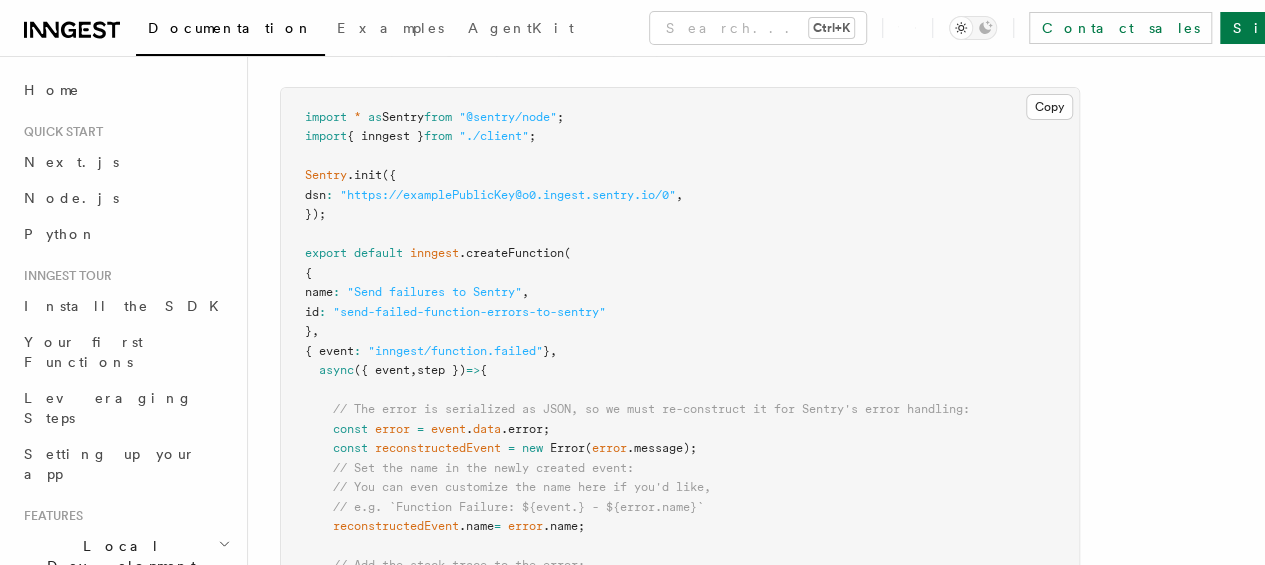 click on "import   *   as  Sentry  from   "@sentry/node" ;
import  { inngest }  from   "./client" ;
Sentry .init ({
dsn :   "https://examplePublicKey@o0.ingest.sentry.io/0" ,
});
export   default   inngest .createFunction (
{
name :   "Send failures to Sentry" ,
id :   "send-failed-function-errors-to-sentry"
} ,
{ event :   "inngest/function.failed"  } ,
async  ({ event ,  step })  =>  {
// The error is serialized as JSON, so we must re-construct it for Sentry's error handling:
const   error   =   event . data .error;
const   reconstructedEvent   =   new   Error ( error .message);
// Set the name in the newly created event:
// You can even customize the name here if you'd like,
// e.g. `Function Failure: ${event.} - ${error.name}`
reconstructedEvent .name  =   error .name;
// Add the stack trace to the error:
reconstructedEvent .stack  =   error .stack;
Sentry .captureException , {
:  {
," at bounding box center (680, 469) 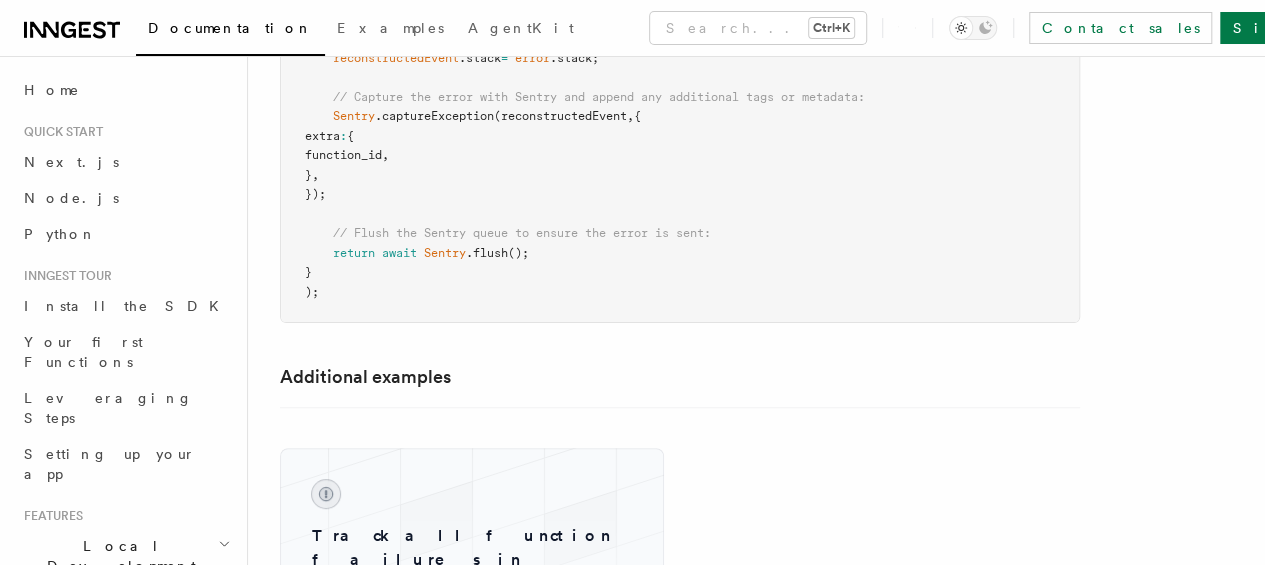 scroll, scrollTop: 4200, scrollLeft: 0, axis: vertical 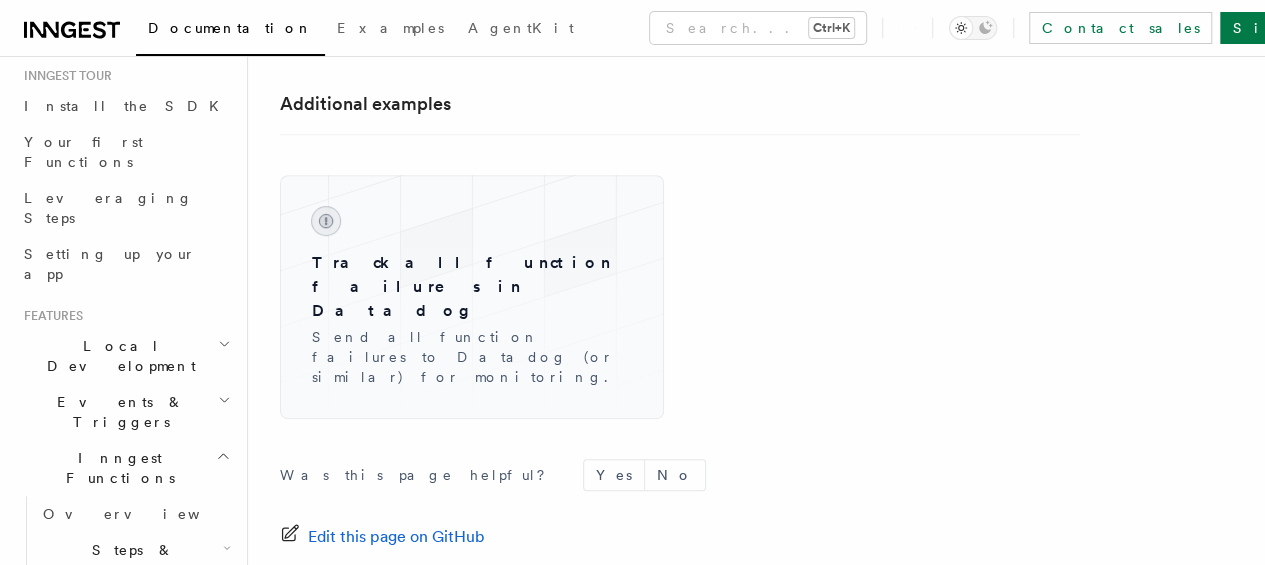 click on "Local Development" at bounding box center (125, 356) 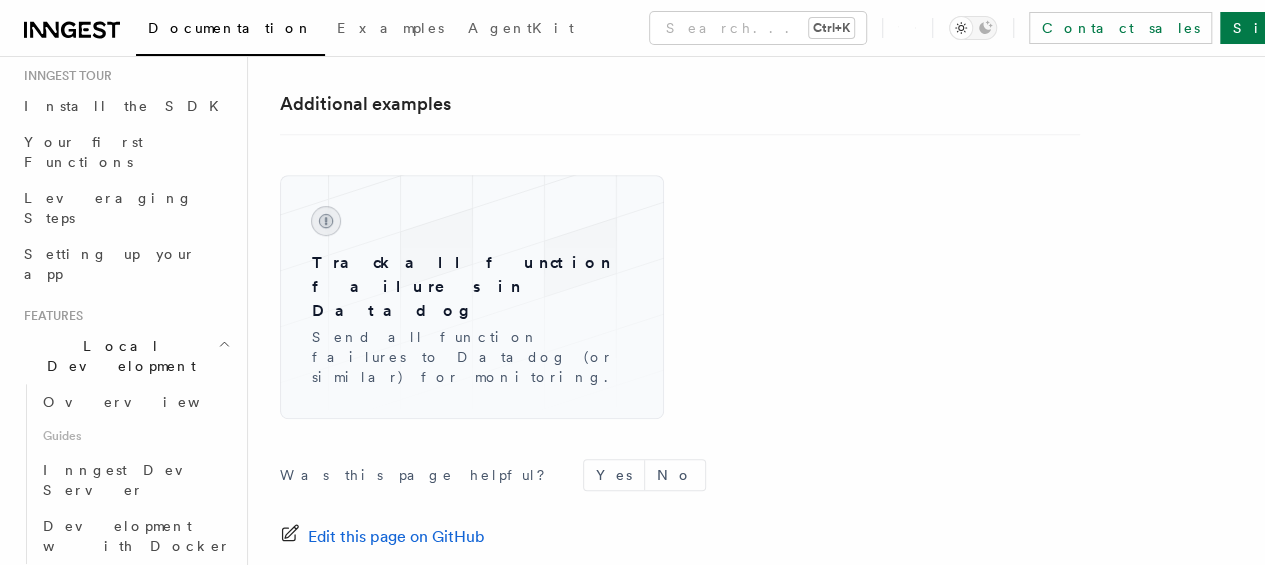 click on "Inngest Dev Server" at bounding box center [128, 480] 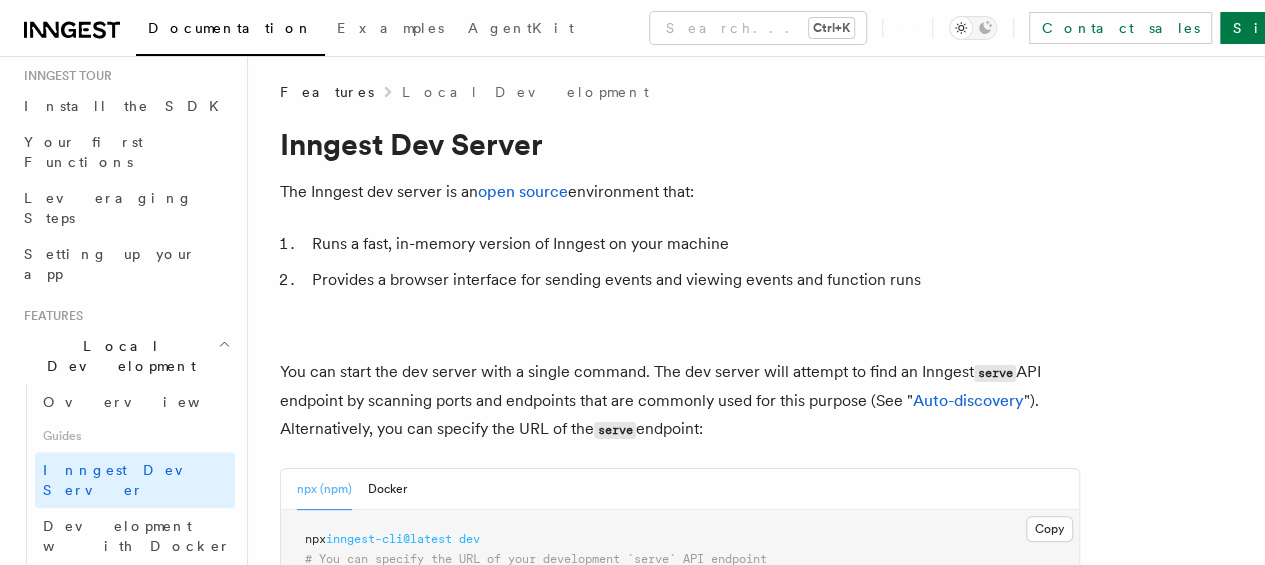 scroll, scrollTop: 400, scrollLeft: 0, axis: vertical 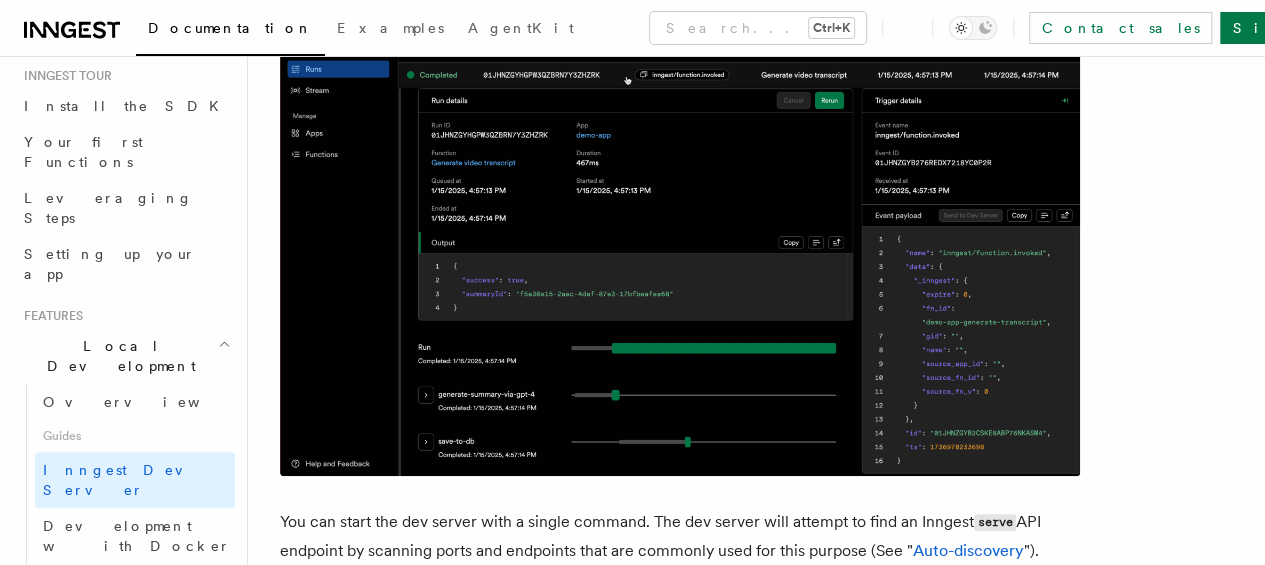 drag, startPoint x: 422, startPoint y: 151, endPoint x: 523, endPoint y: 151, distance: 101 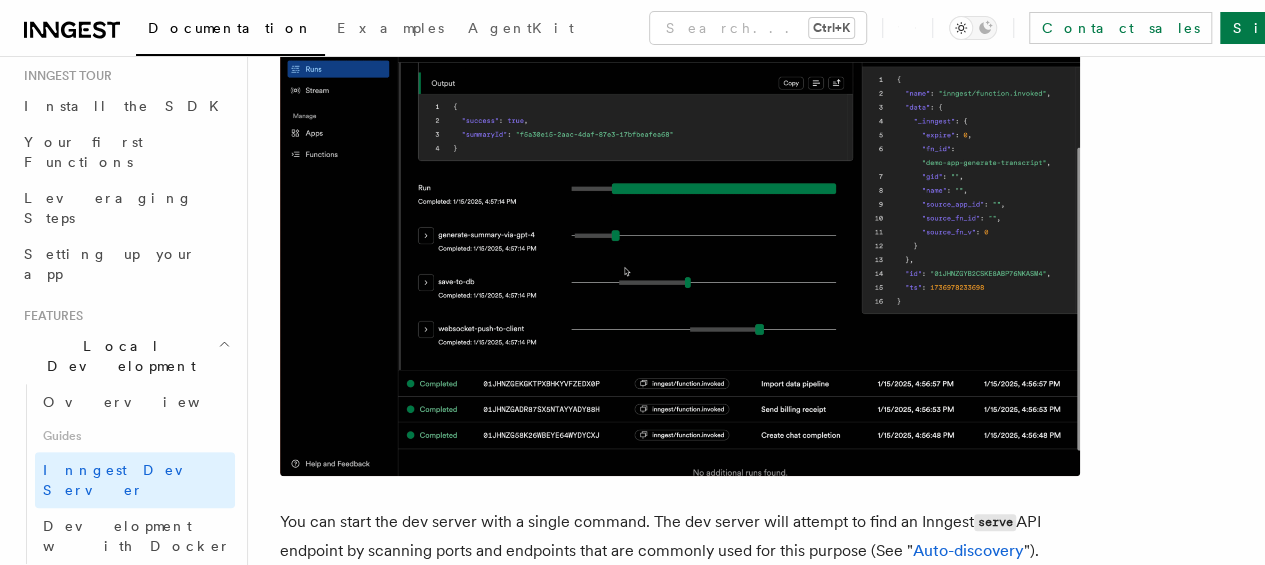 click on "npx  inngest-cli@latest   dev
# You can specify the URL of your development `serve` API endpoint
npx  inngest-cli@latest   dev   -u   http://localhost: 3000 /api/inngest" at bounding box center (680, 709) 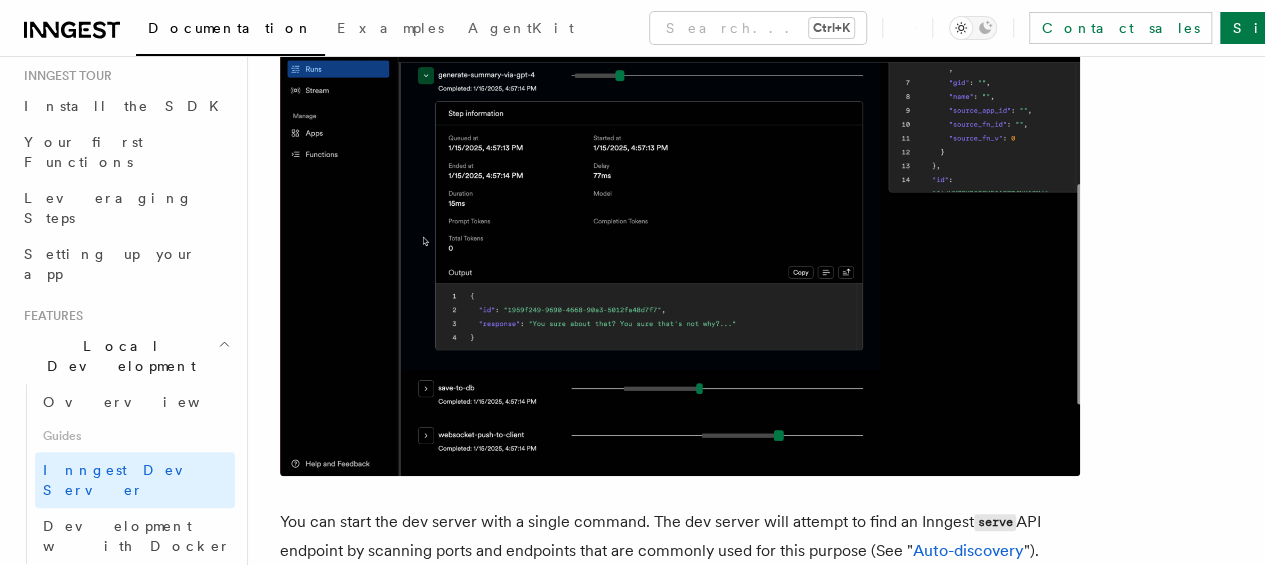 click on "npx  inngest-cli@latest   dev
# You can specify the URL of your development `serve` API endpoint
npx  inngest-cli@latest   dev   -u   http://localhost: 3000 /api/inngest" at bounding box center [680, 709] 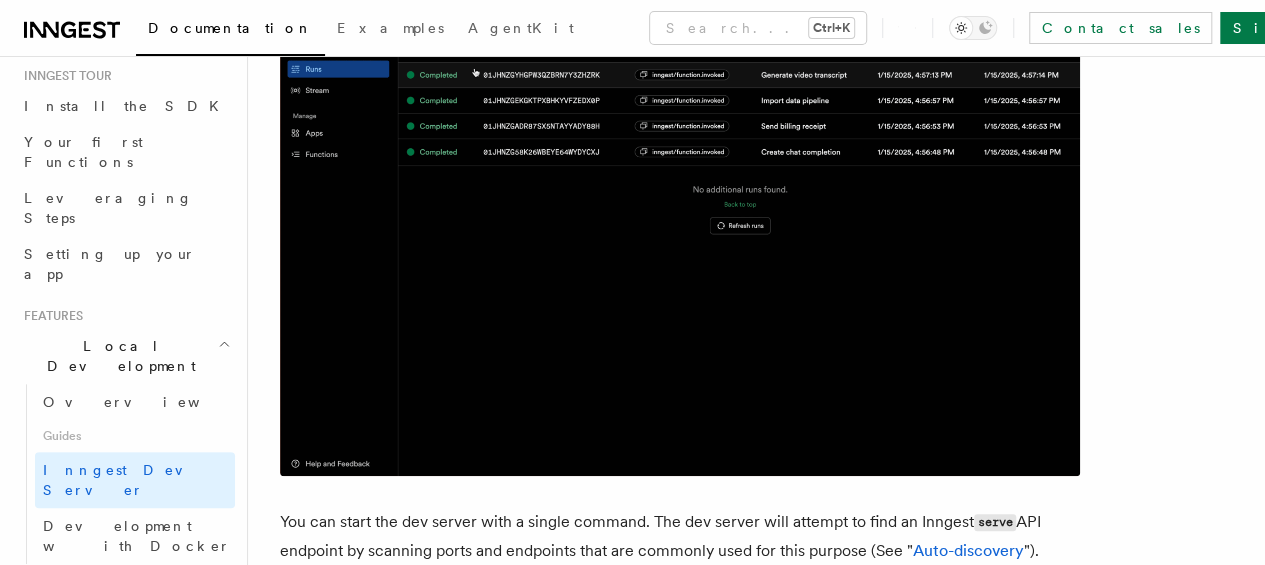 drag, startPoint x: 354, startPoint y: 149, endPoint x: 471, endPoint y: 149, distance: 117 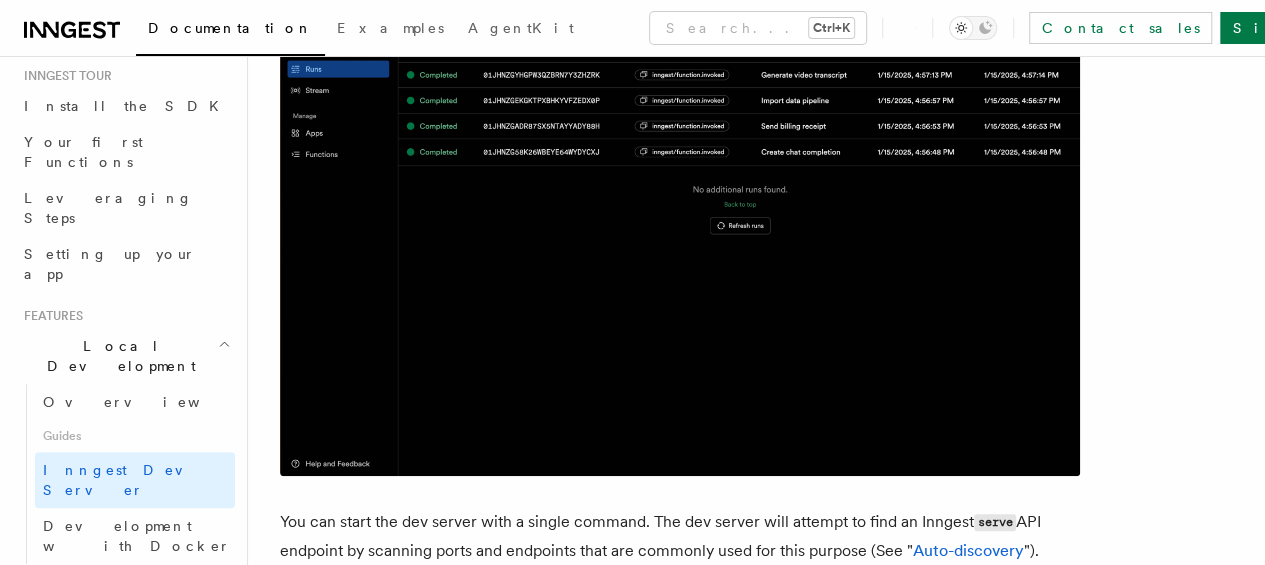 click on "inngest-cli@latest" at bounding box center [389, 689] 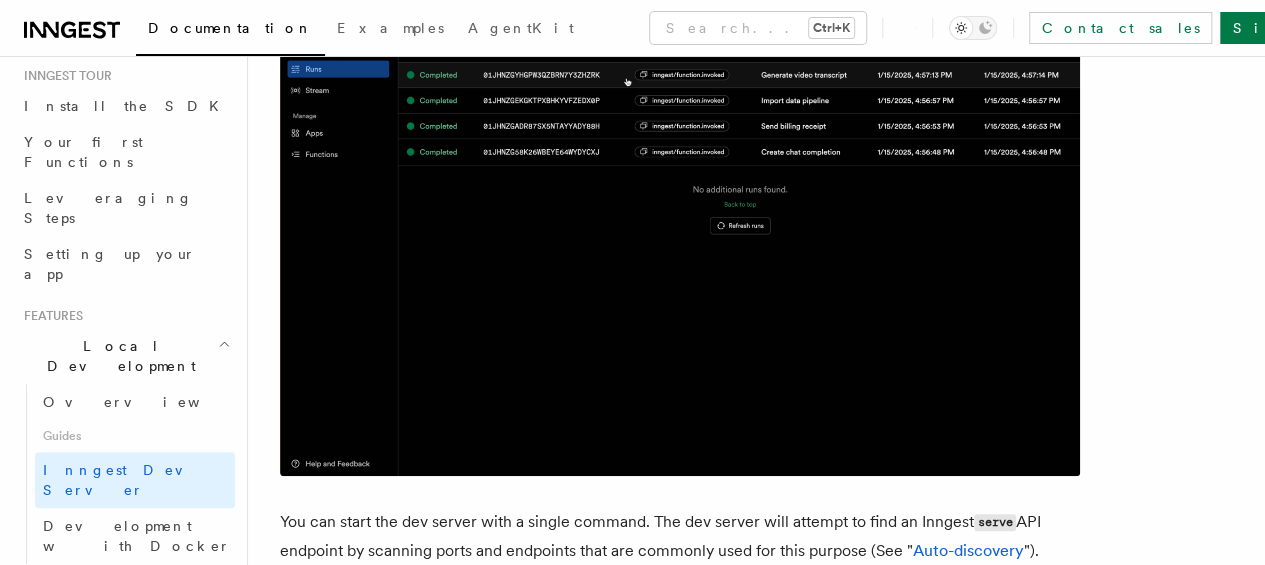 drag, startPoint x: 471, startPoint y: 149, endPoint x: 393, endPoint y: 147, distance: 78.025635 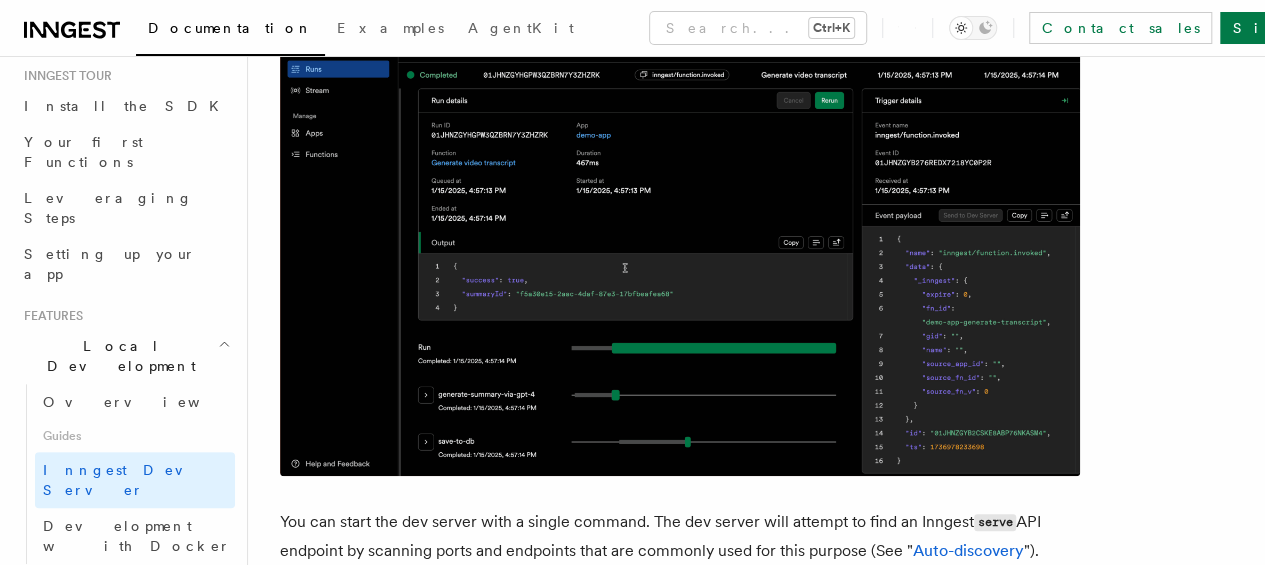 click on "dev" at bounding box center [469, 689] 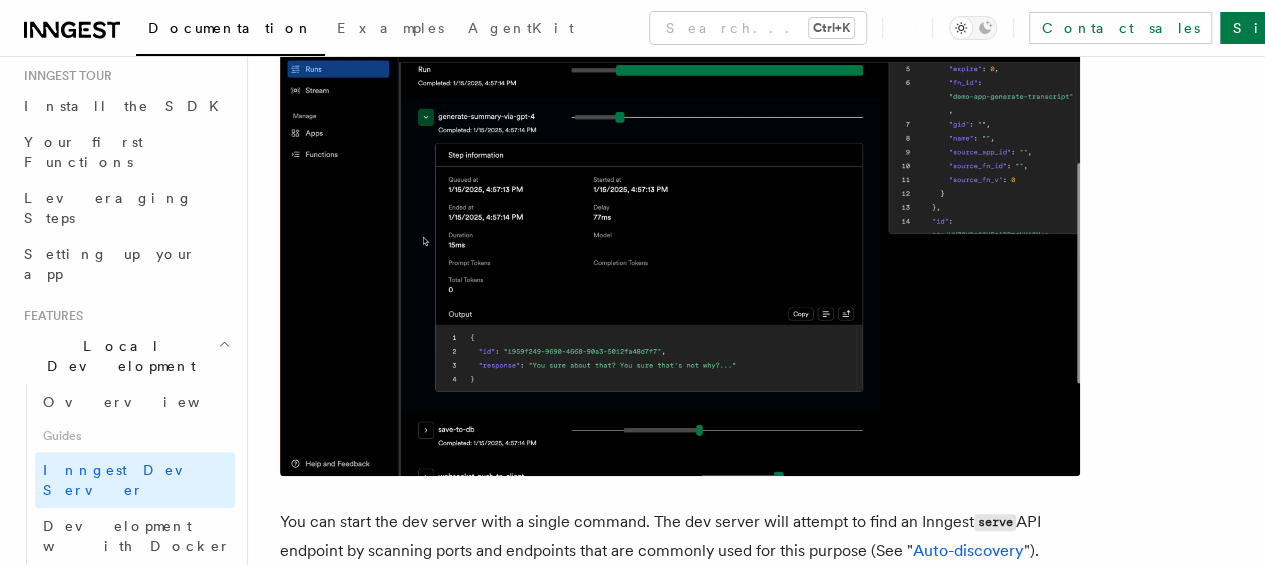 drag, startPoint x: 368, startPoint y: 147, endPoint x: 496, endPoint y: 147, distance: 128 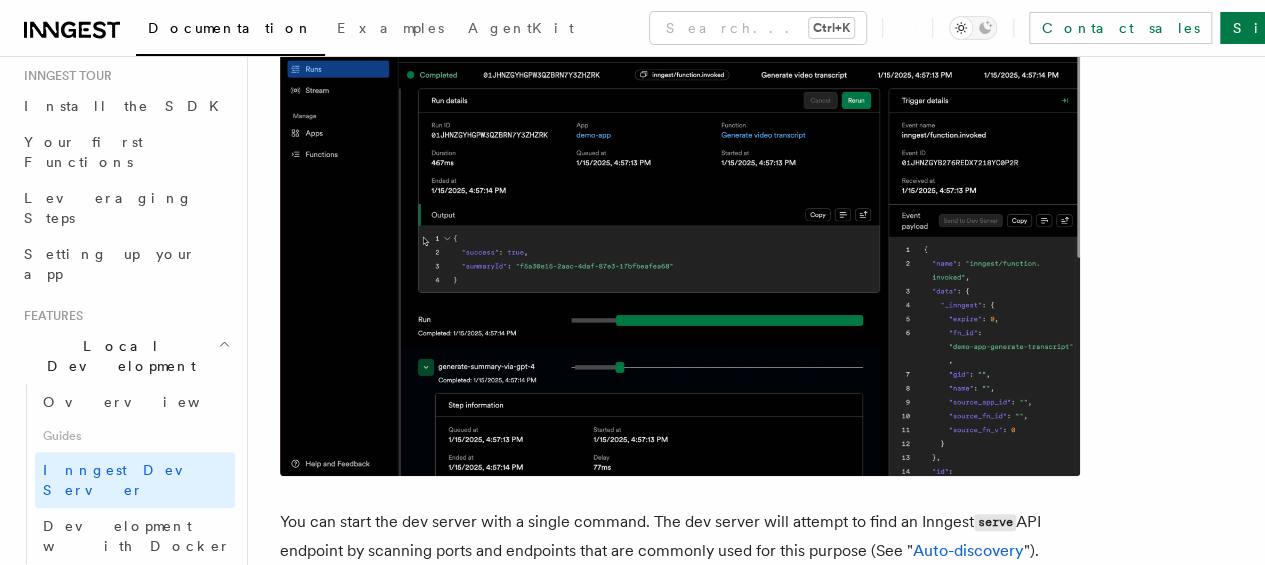 click on "inngest-cli@latest" at bounding box center [389, 689] 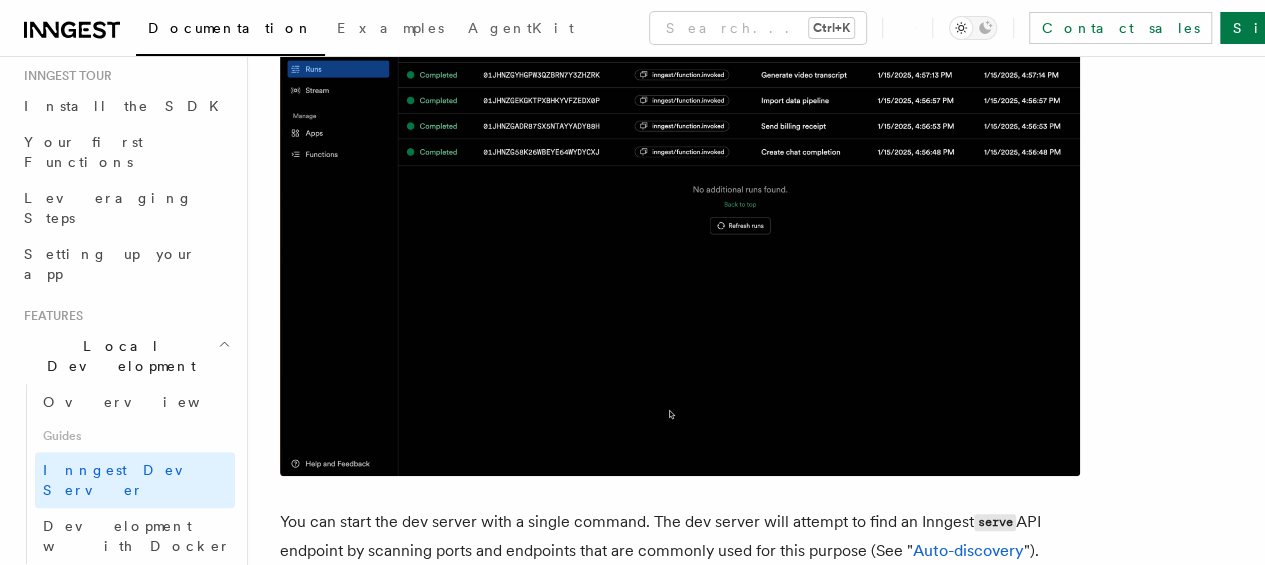 drag, startPoint x: 496, startPoint y: 147, endPoint x: 406, endPoint y: 143, distance: 90.088844 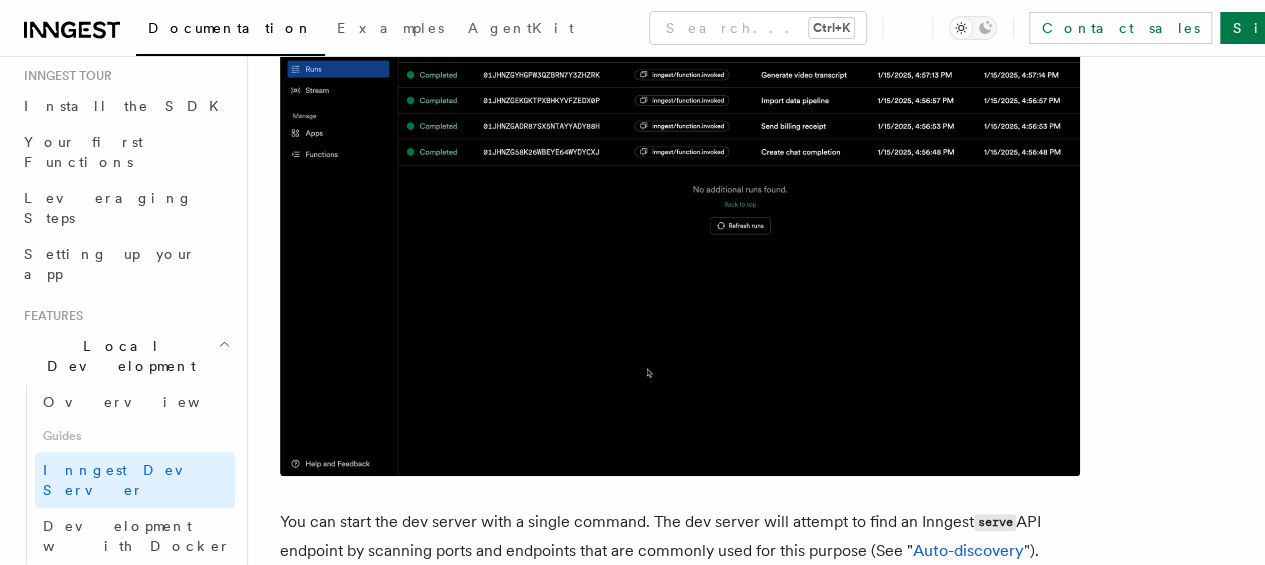 click on "npx  inngest-cli@latest   dev
# You can specify the URL of your development `serve` API endpoint
npx  inngest-cli@latest   dev   -u   http://localhost: 3000 /api/inngest" at bounding box center [680, 709] 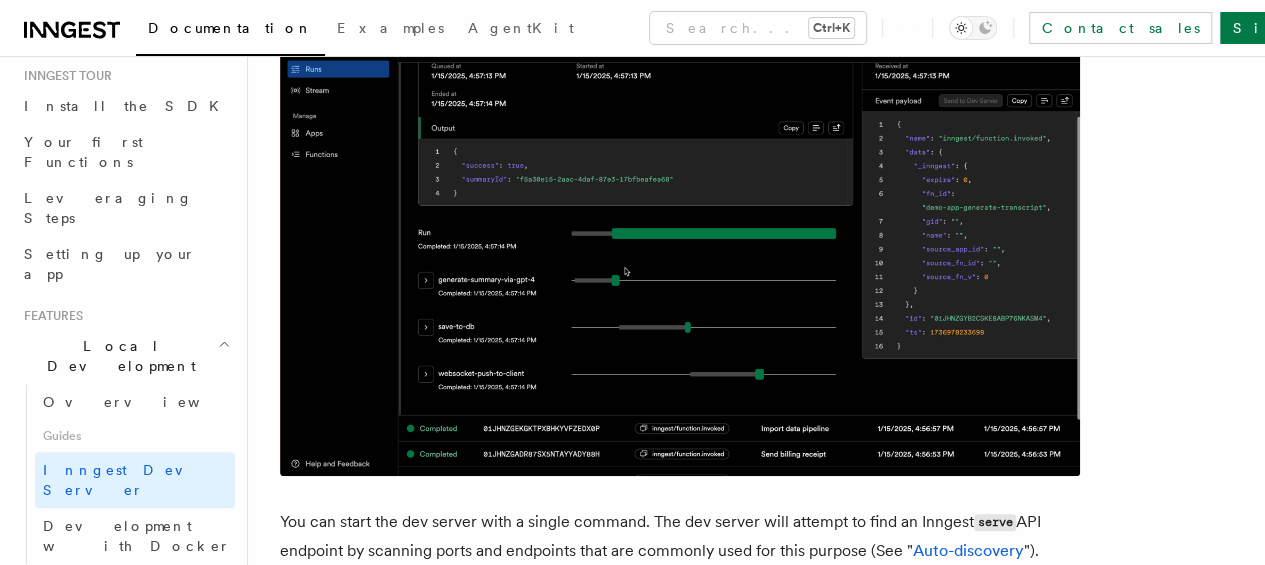 drag, startPoint x: 406, startPoint y: 143, endPoint x: 498, endPoint y: 143, distance: 92 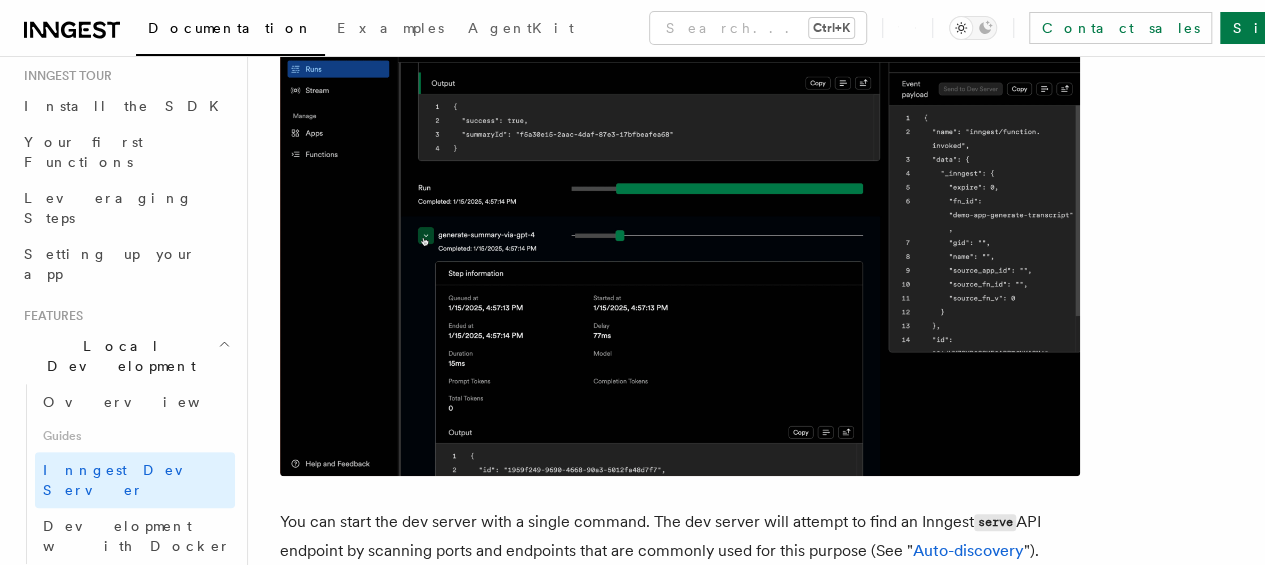 click on "npx  inngest-cli@latest   dev" at bounding box center (392, 689) 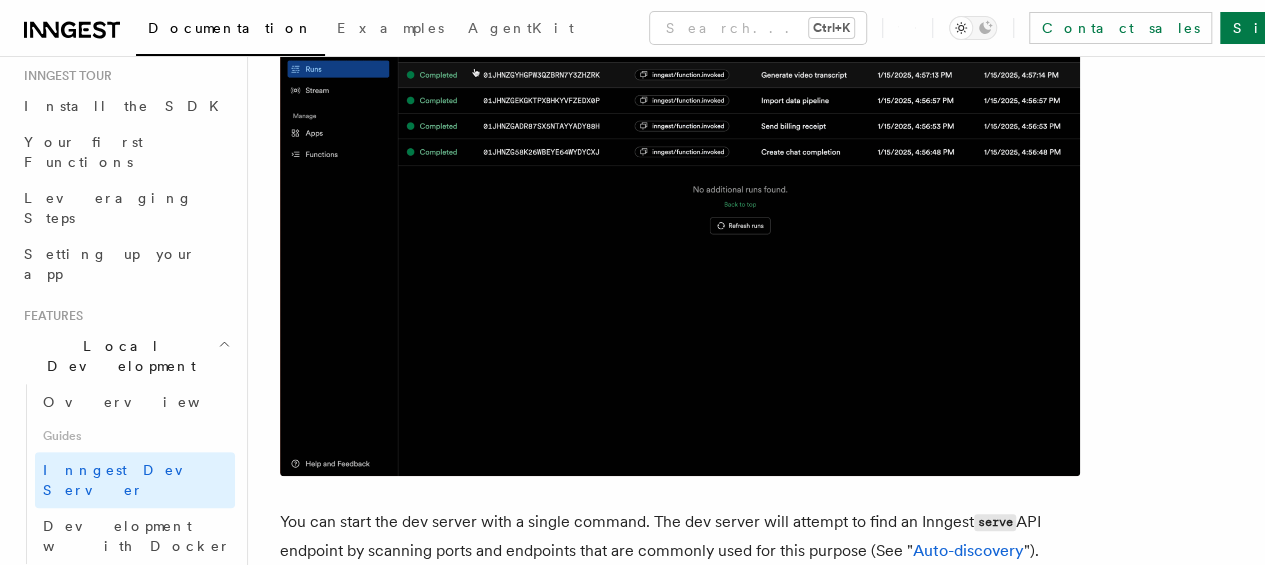 click on "npx  inngest-cli@latest   dev
# You can specify the URL of your development `serve` API endpoint
npx  inngest-cli@latest   dev   -u   http://localhost: 3000 /api/inngest" at bounding box center (680, 709) 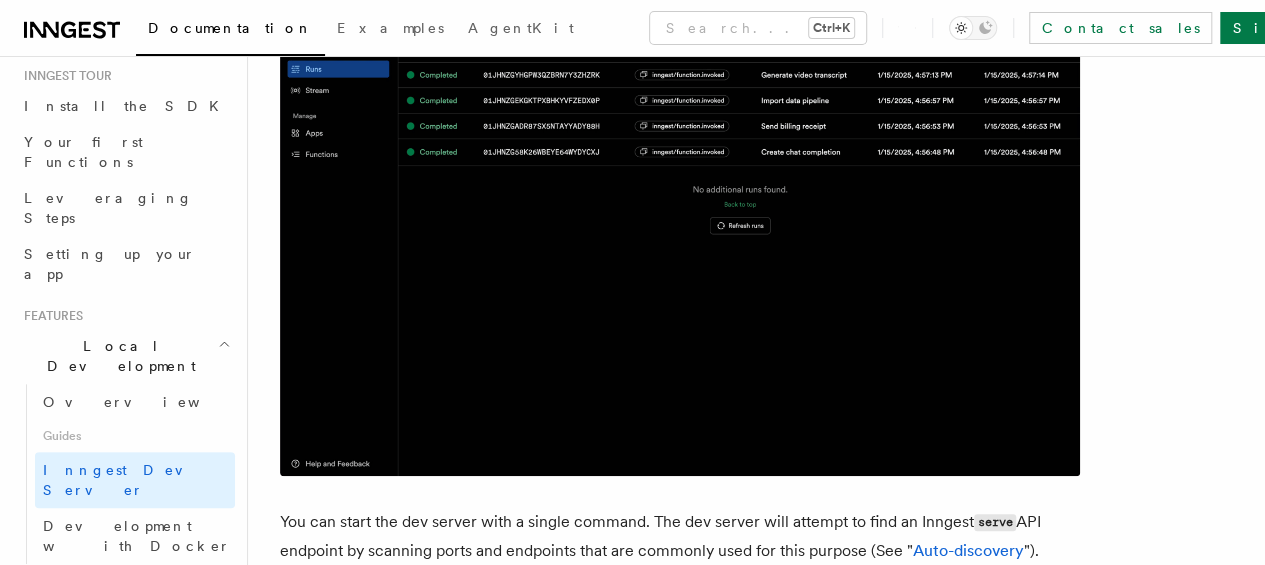 drag, startPoint x: 392, startPoint y: 137, endPoint x: 488, endPoint y: 137, distance: 96 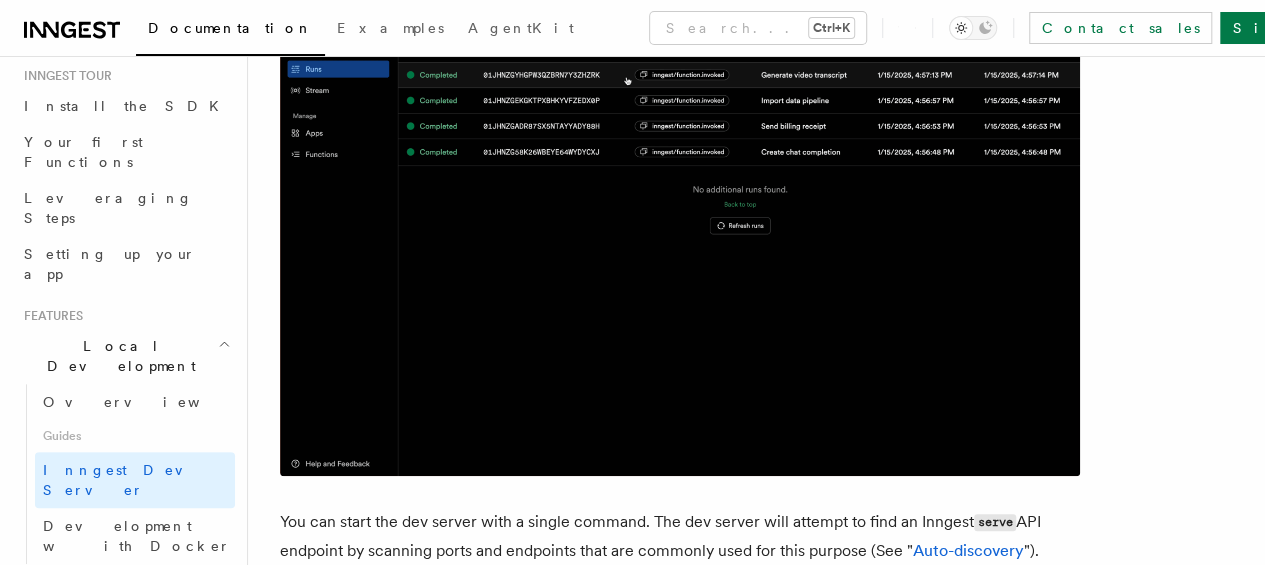 click on "npx  inngest-cli@latest   dev
# You can specify the URL of your development `serve` API endpoint
npx  inngest-cli@latest   dev   -u   http://localhost: 3000 /api/inngest" at bounding box center (680, 709) 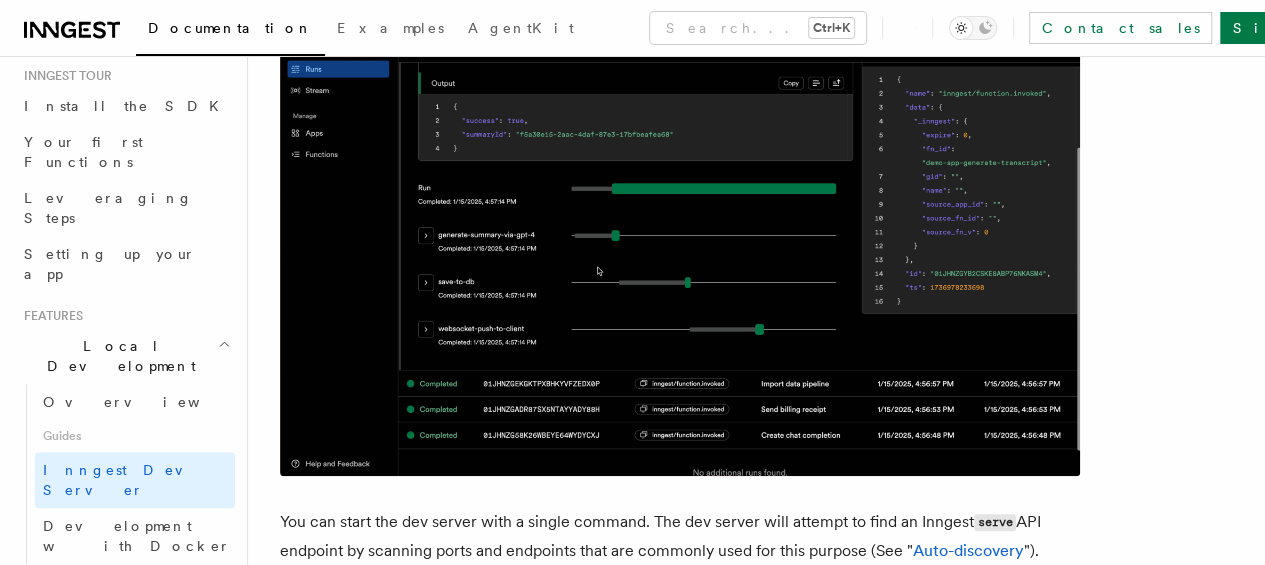 drag, startPoint x: 489, startPoint y: 137, endPoint x: 399, endPoint y: 140, distance: 90.04999 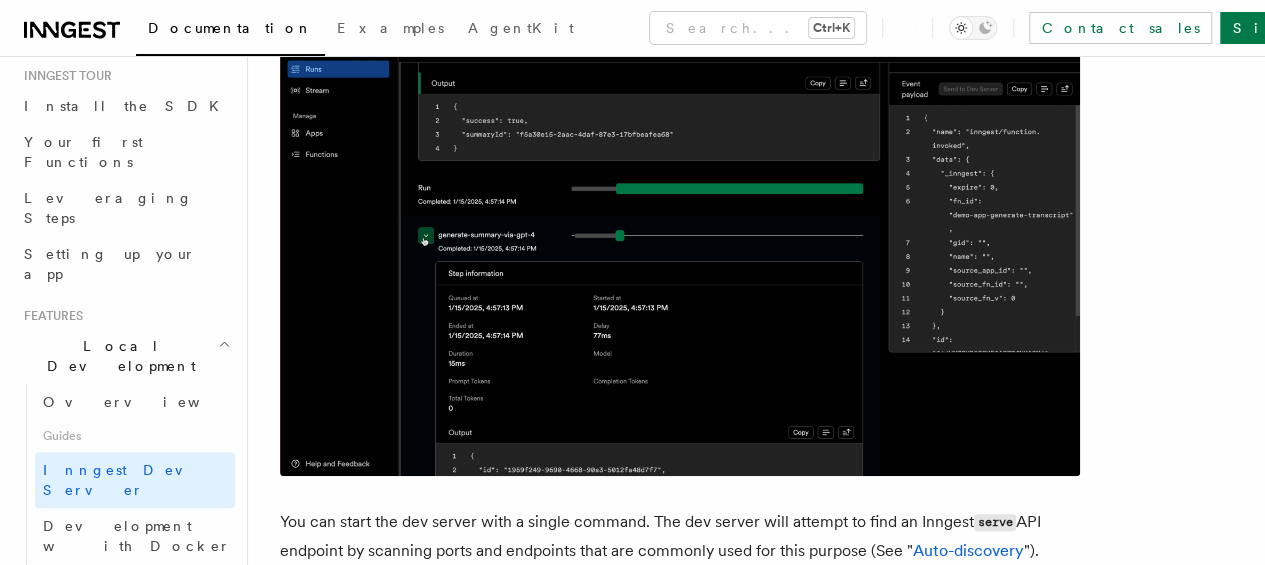 click on "npx  inngest-cli@latest   dev
# You can specify the URL of your development `serve` API endpoint
npx  inngest-cli@latest   dev   -u   http://localhost: 3000 /api/inngest" at bounding box center (680, 709) 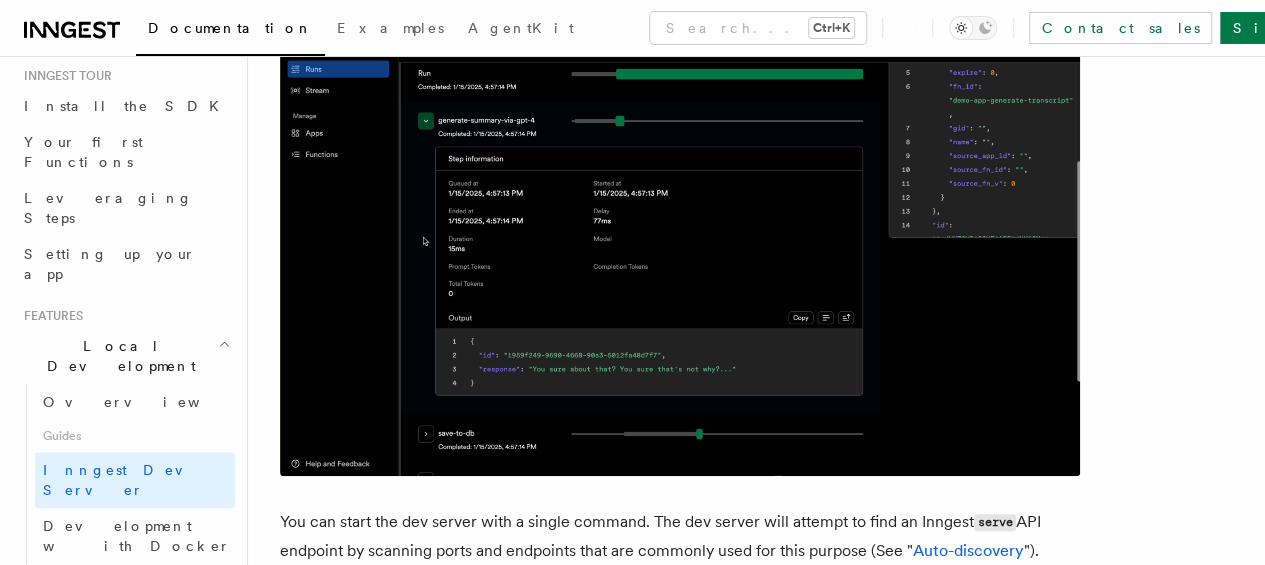 drag, startPoint x: 399, startPoint y: 140, endPoint x: 482, endPoint y: 140, distance: 83 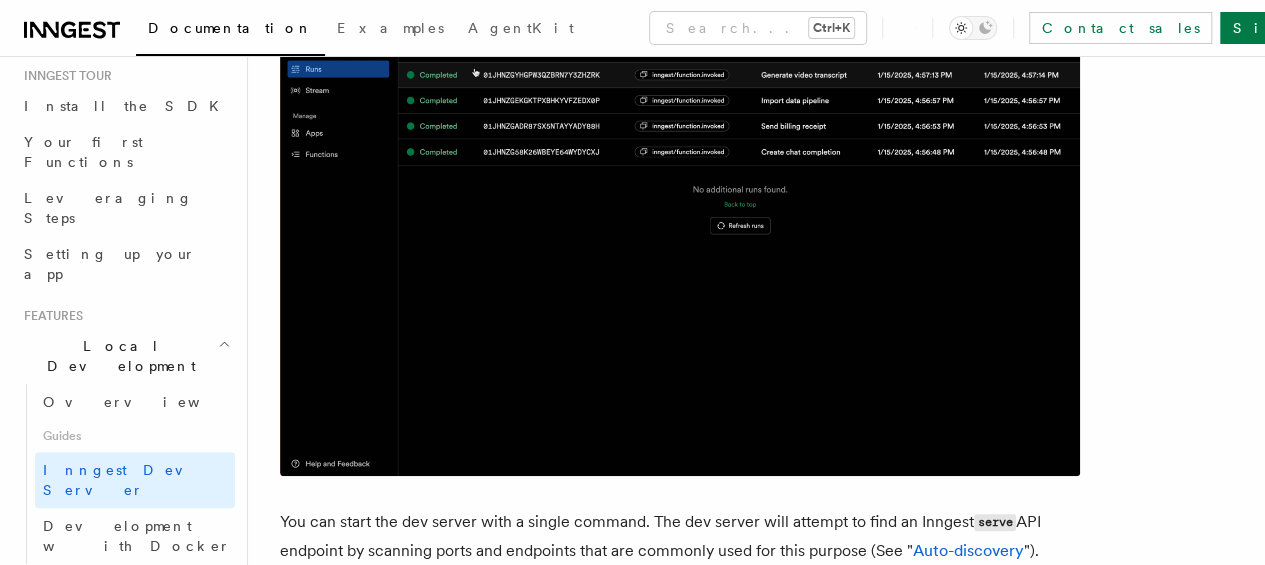 click on "inngest-cli@latest" at bounding box center [389, 689] 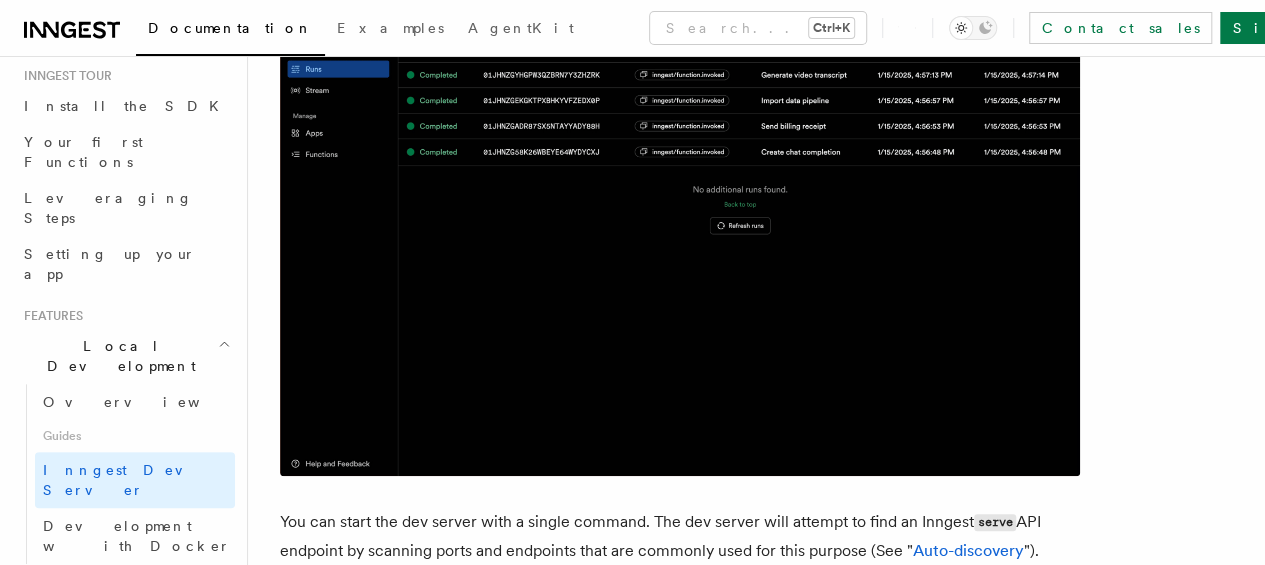 click on "dev" at bounding box center (469, 689) 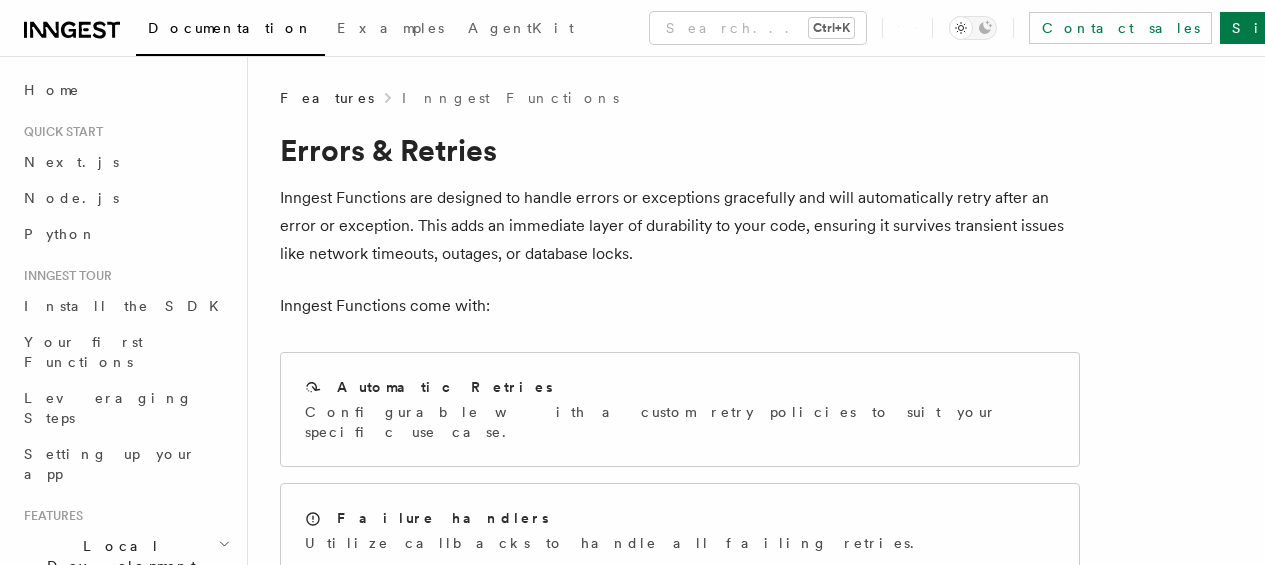 scroll, scrollTop: 200, scrollLeft: 0, axis: vertical 